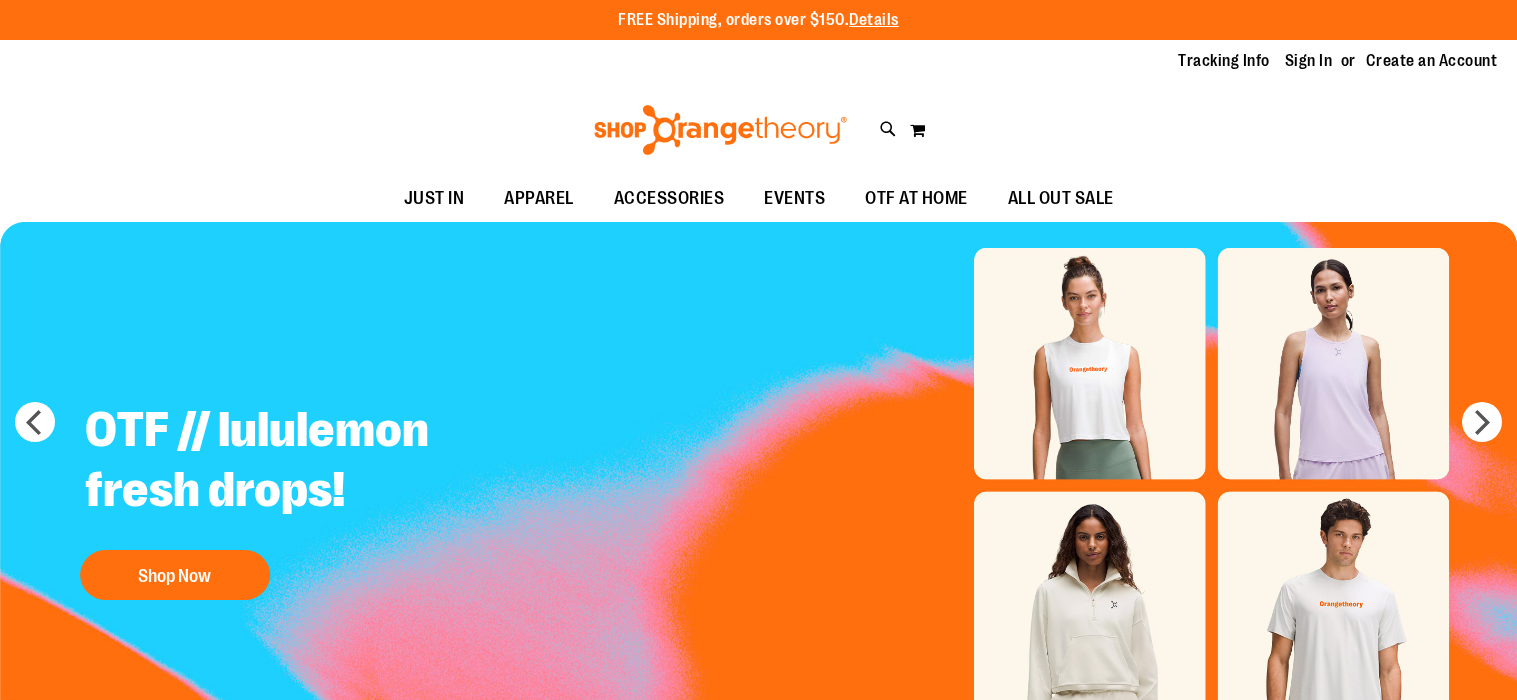 scroll, scrollTop: 0, scrollLeft: 0, axis: both 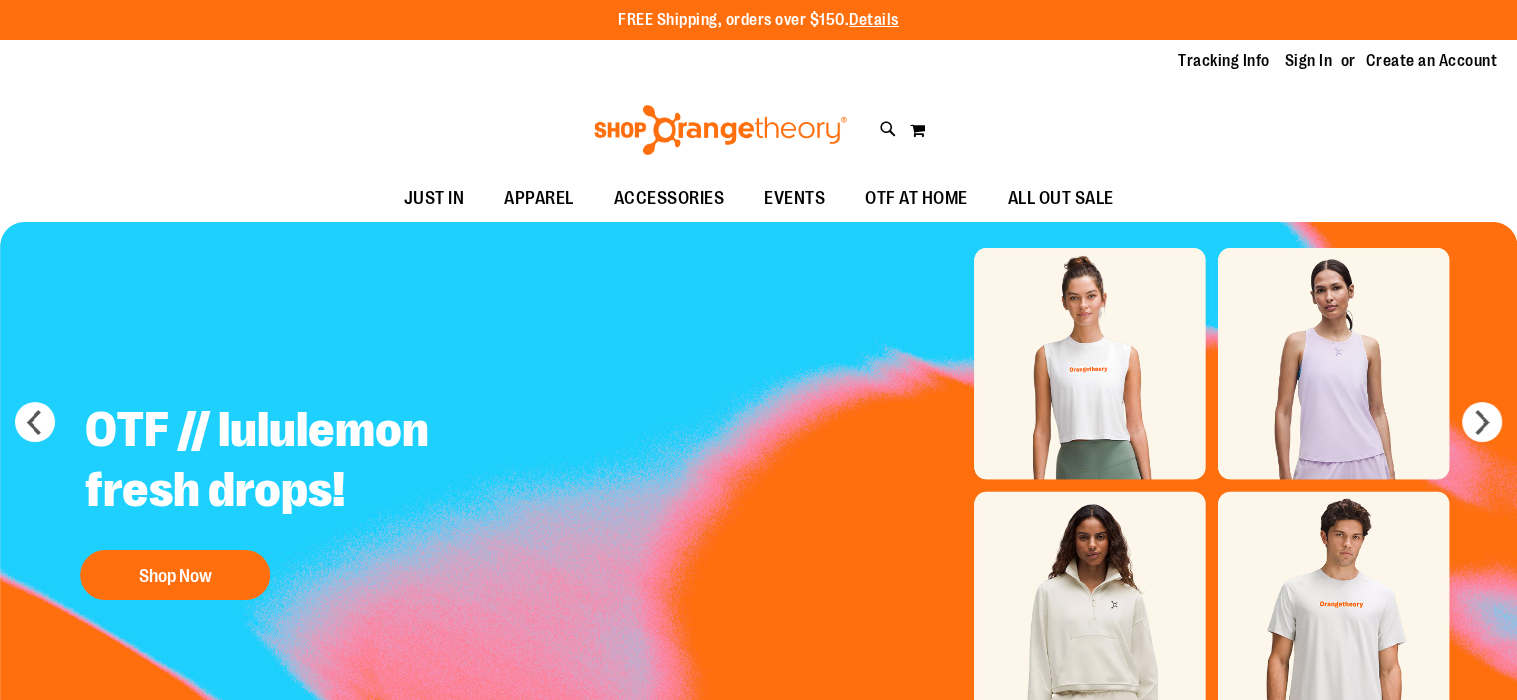 click on "Sign In" at bounding box center [1309, 61] 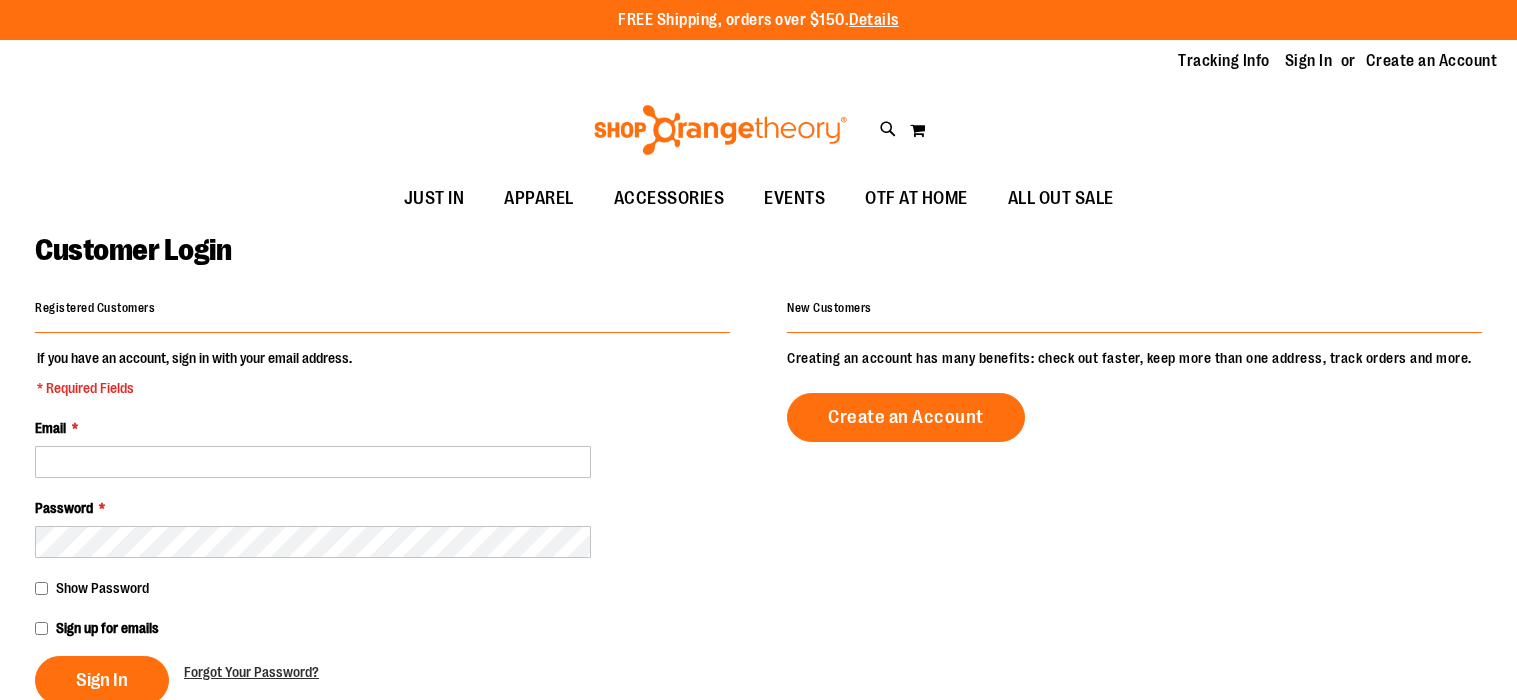 scroll, scrollTop: 0, scrollLeft: 0, axis: both 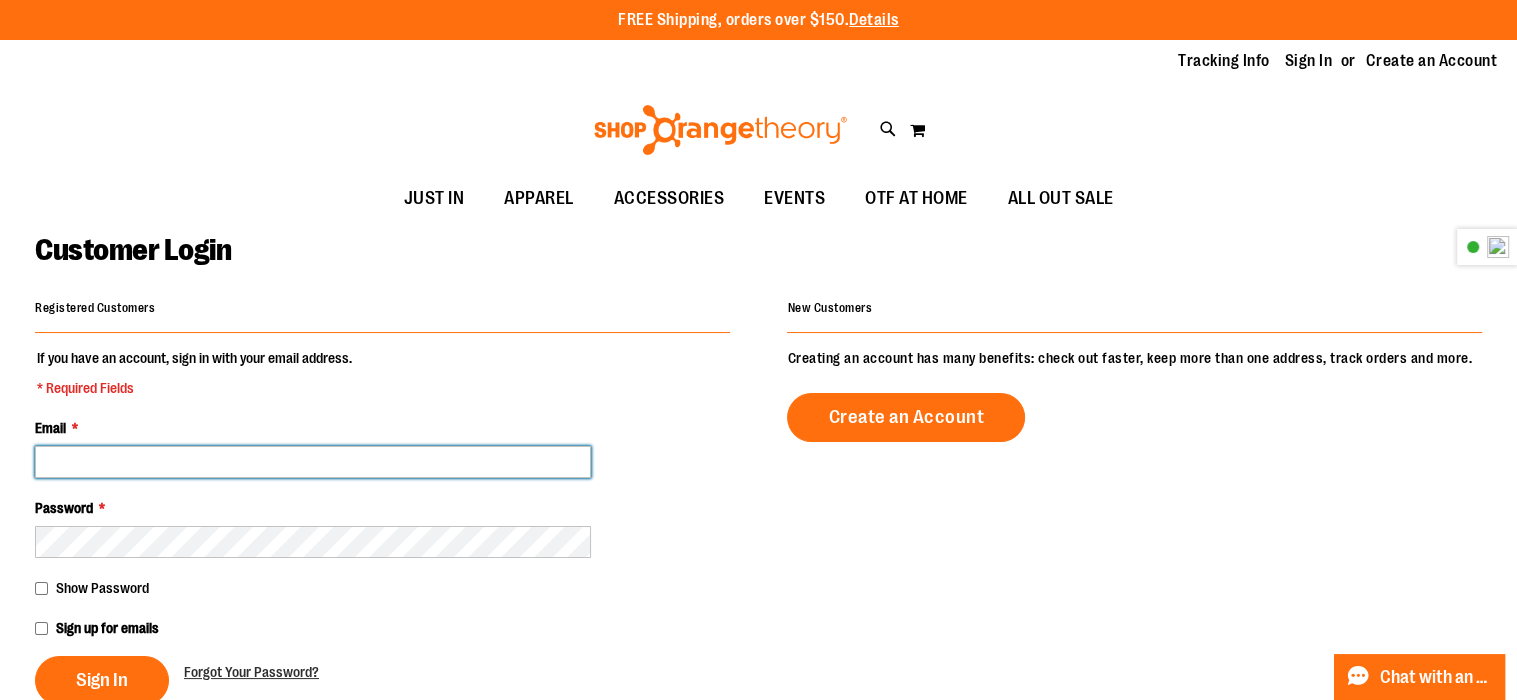 click on "Email *" at bounding box center [313, 462] 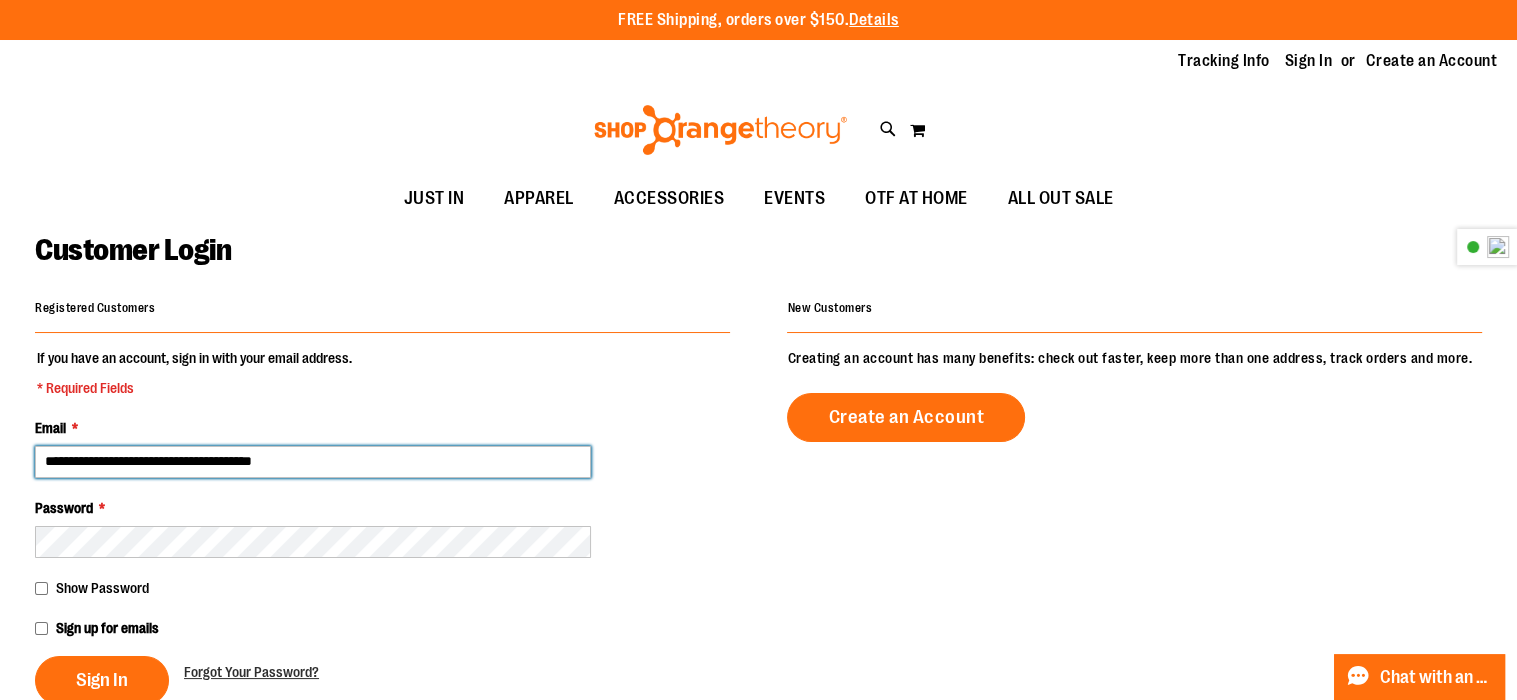 type on "**********" 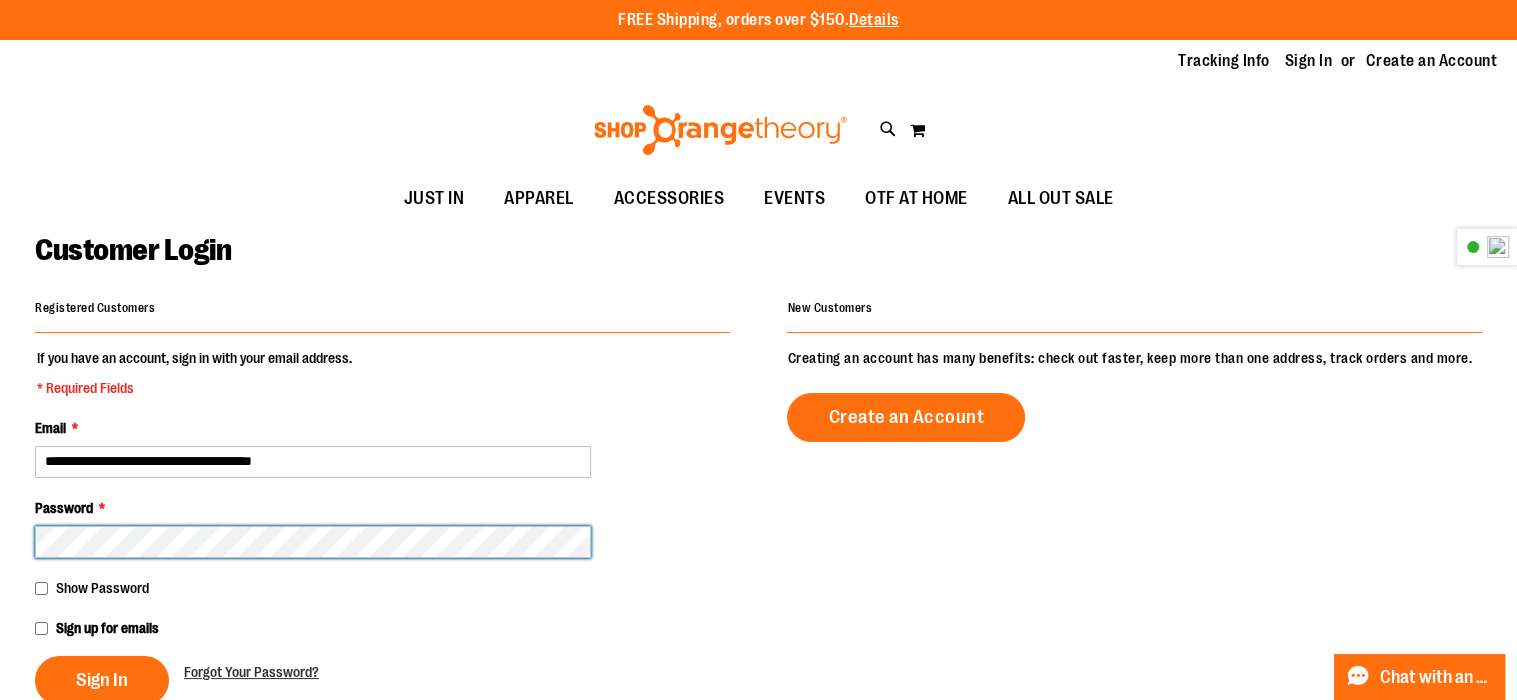 click on "Sign In" at bounding box center [102, 680] 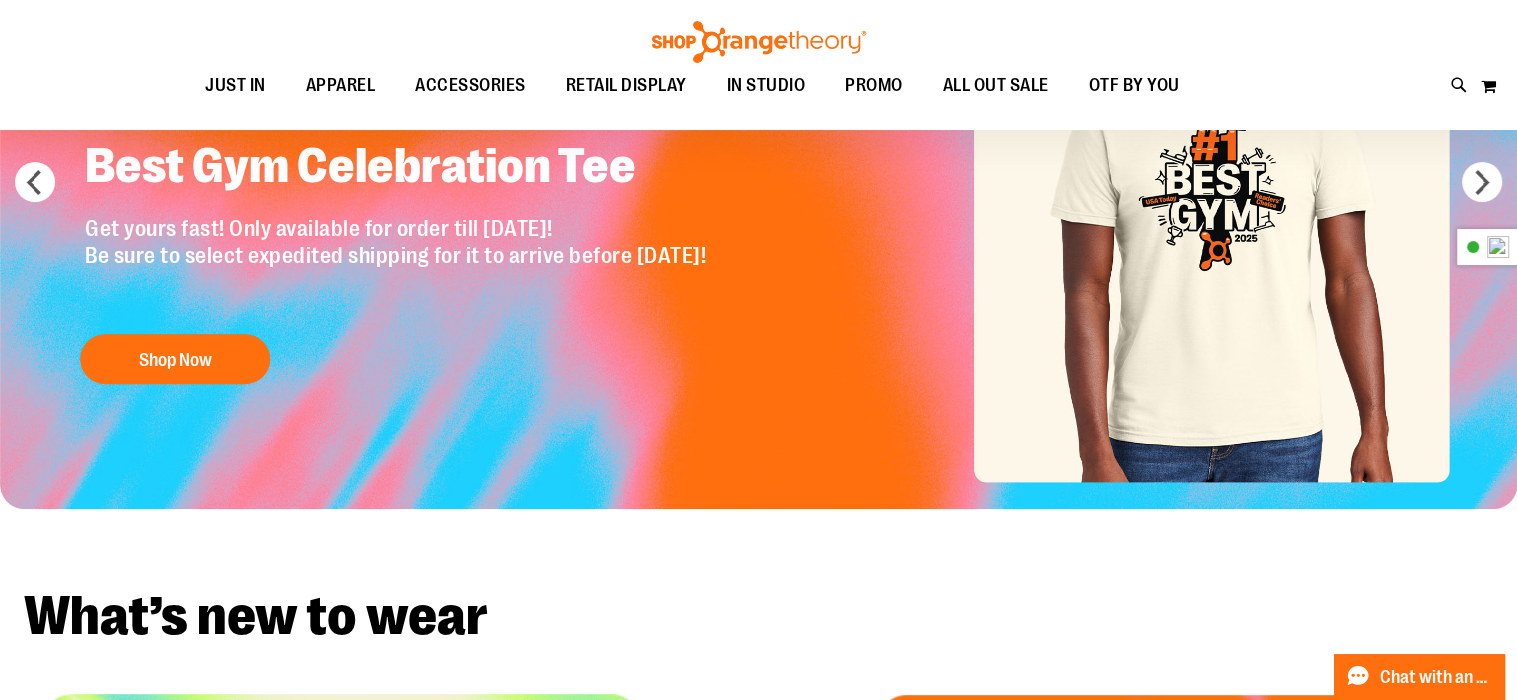 scroll, scrollTop: 299, scrollLeft: 0, axis: vertical 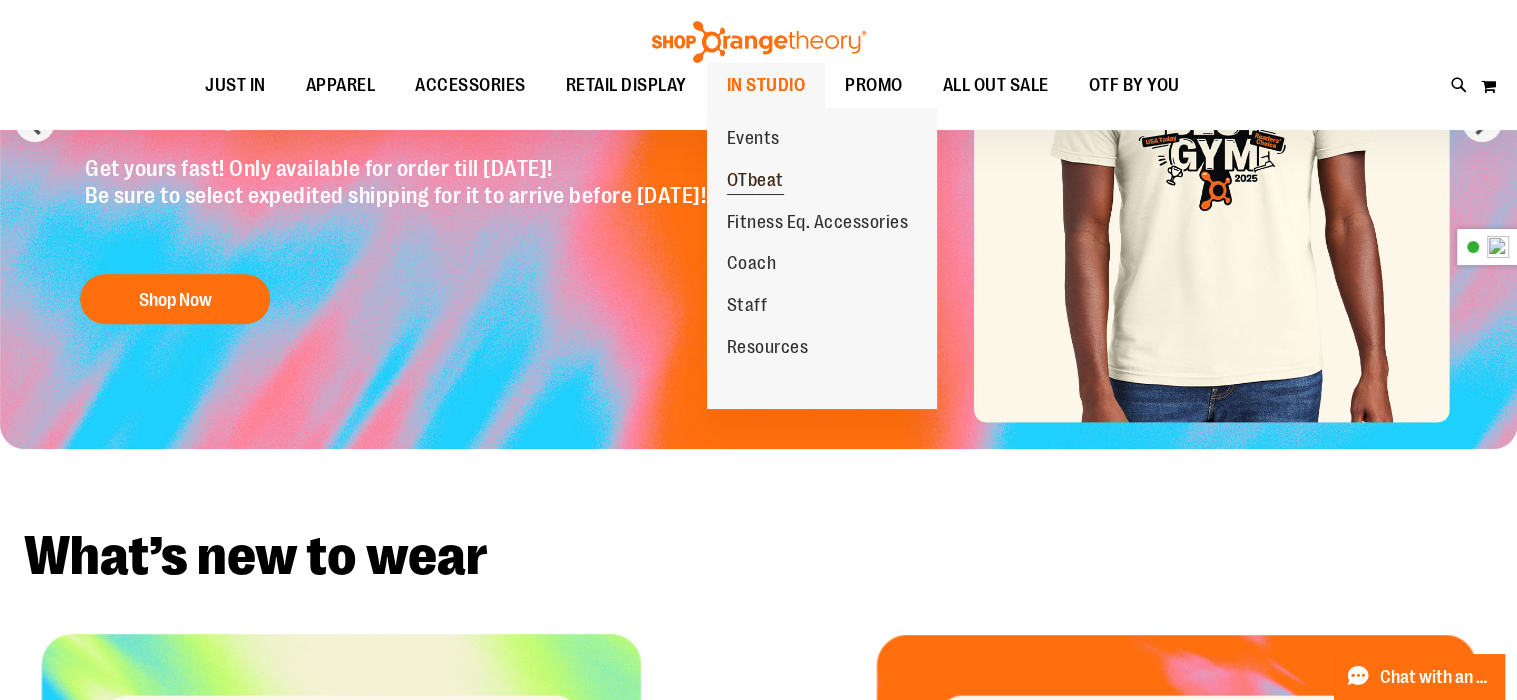 click on "OTbeat" at bounding box center [755, 182] 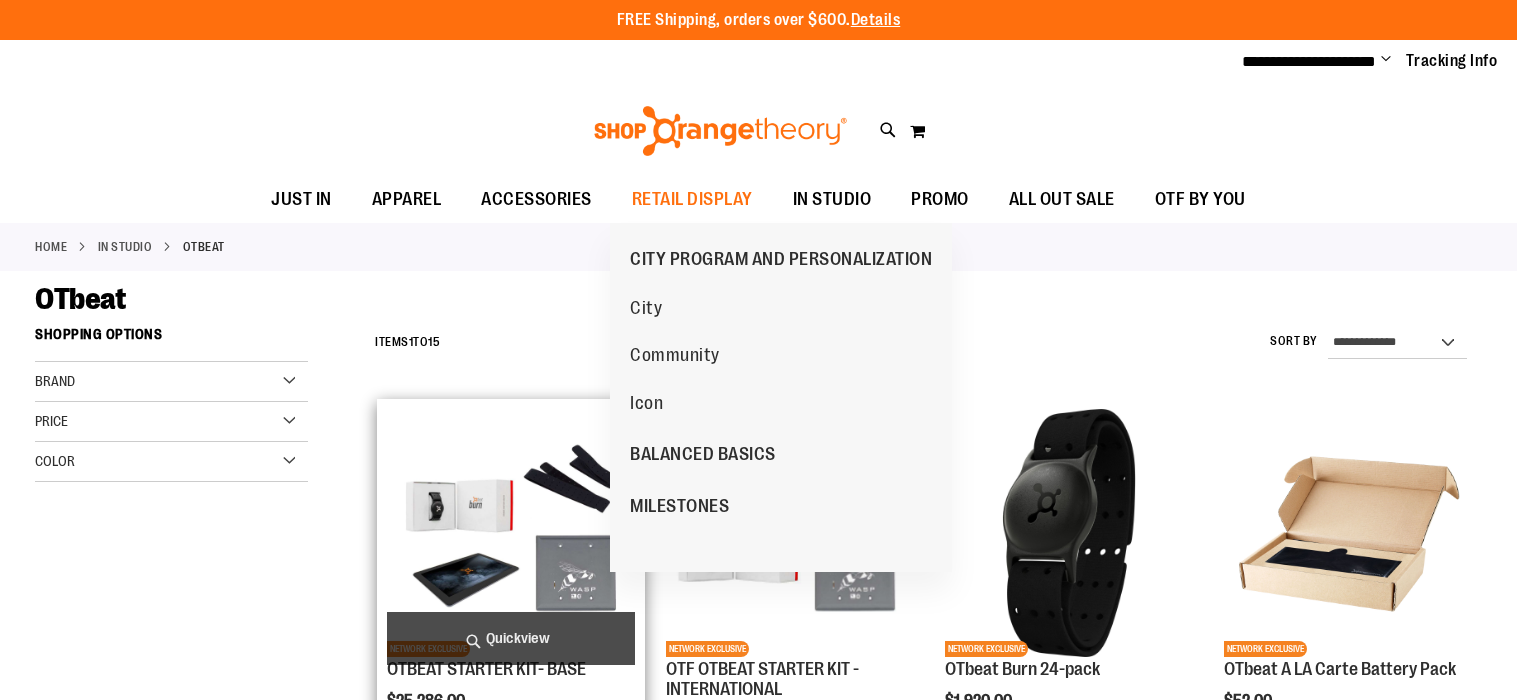 scroll, scrollTop: 0, scrollLeft: 0, axis: both 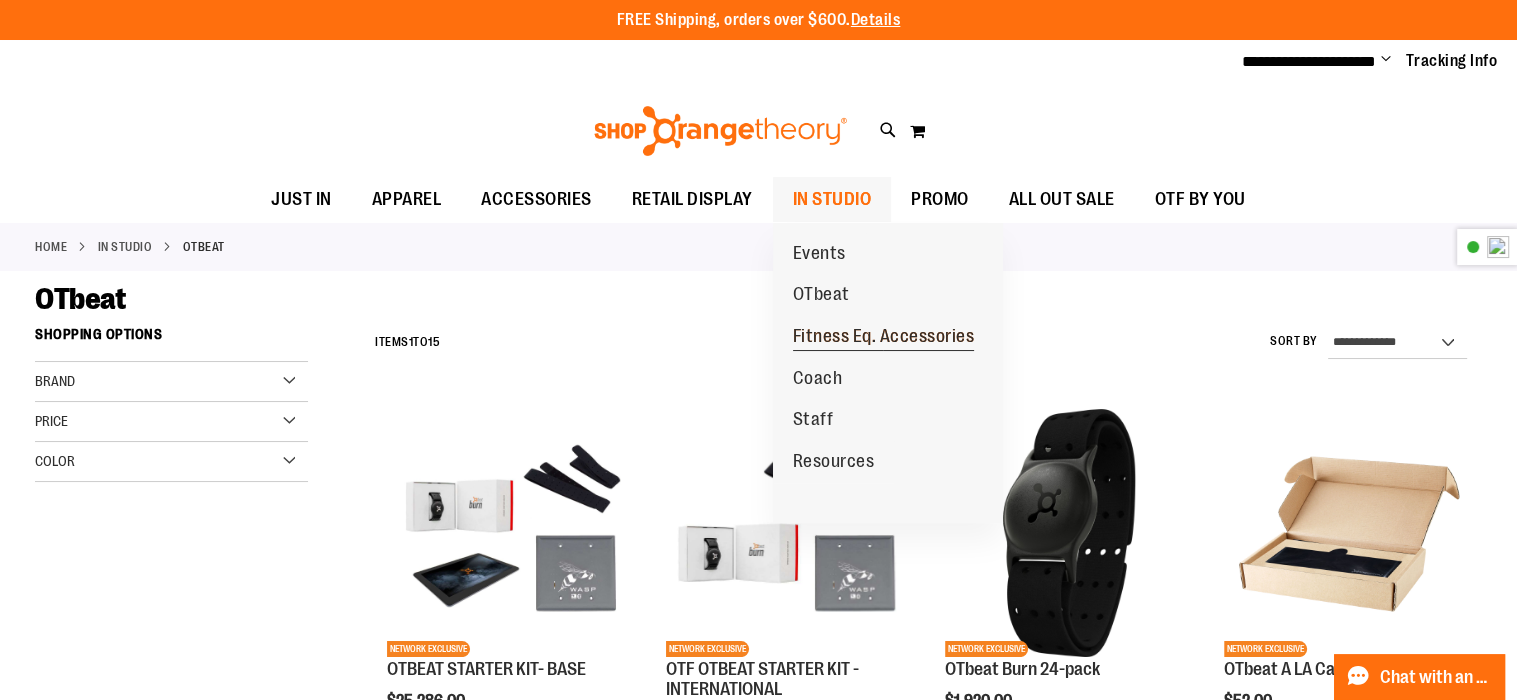 click on "Fitness Eq. Accessories" at bounding box center [884, 338] 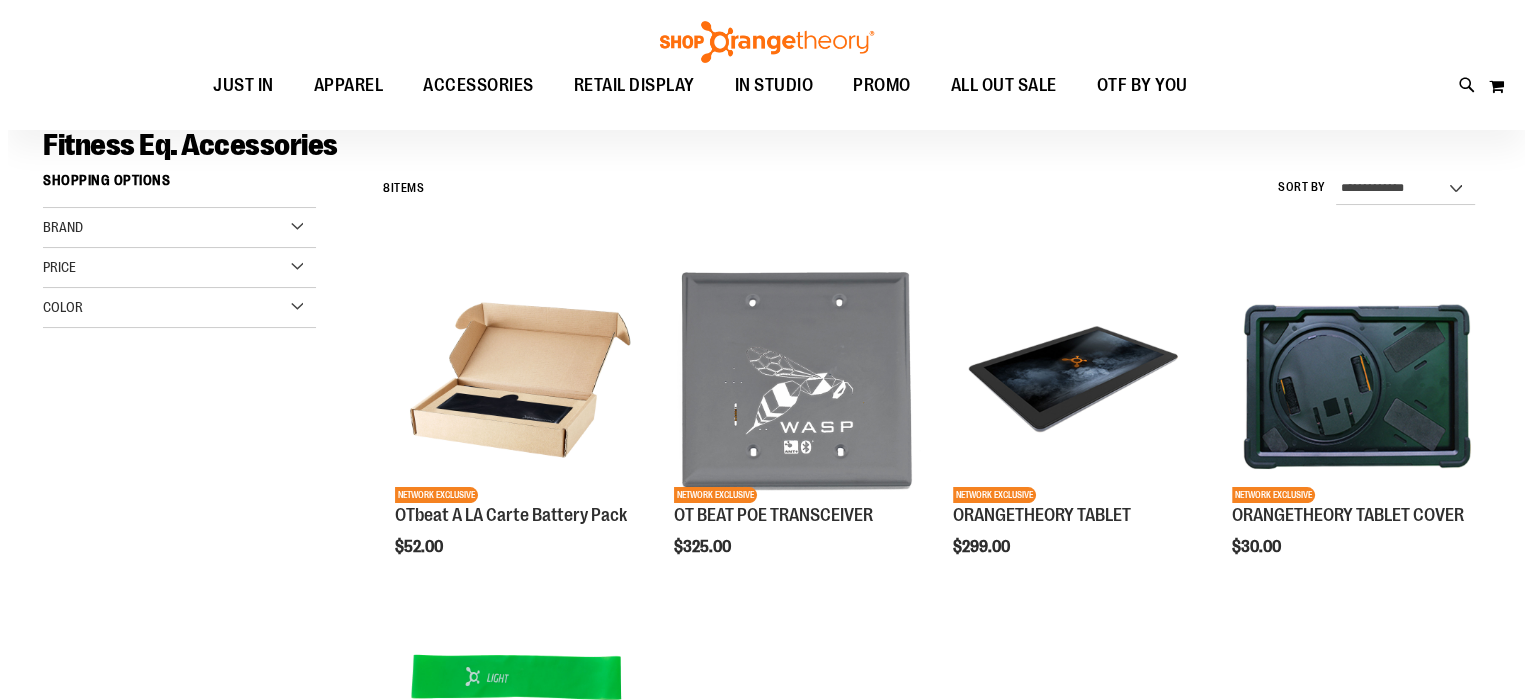 scroll, scrollTop: 199, scrollLeft: 0, axis: vertical 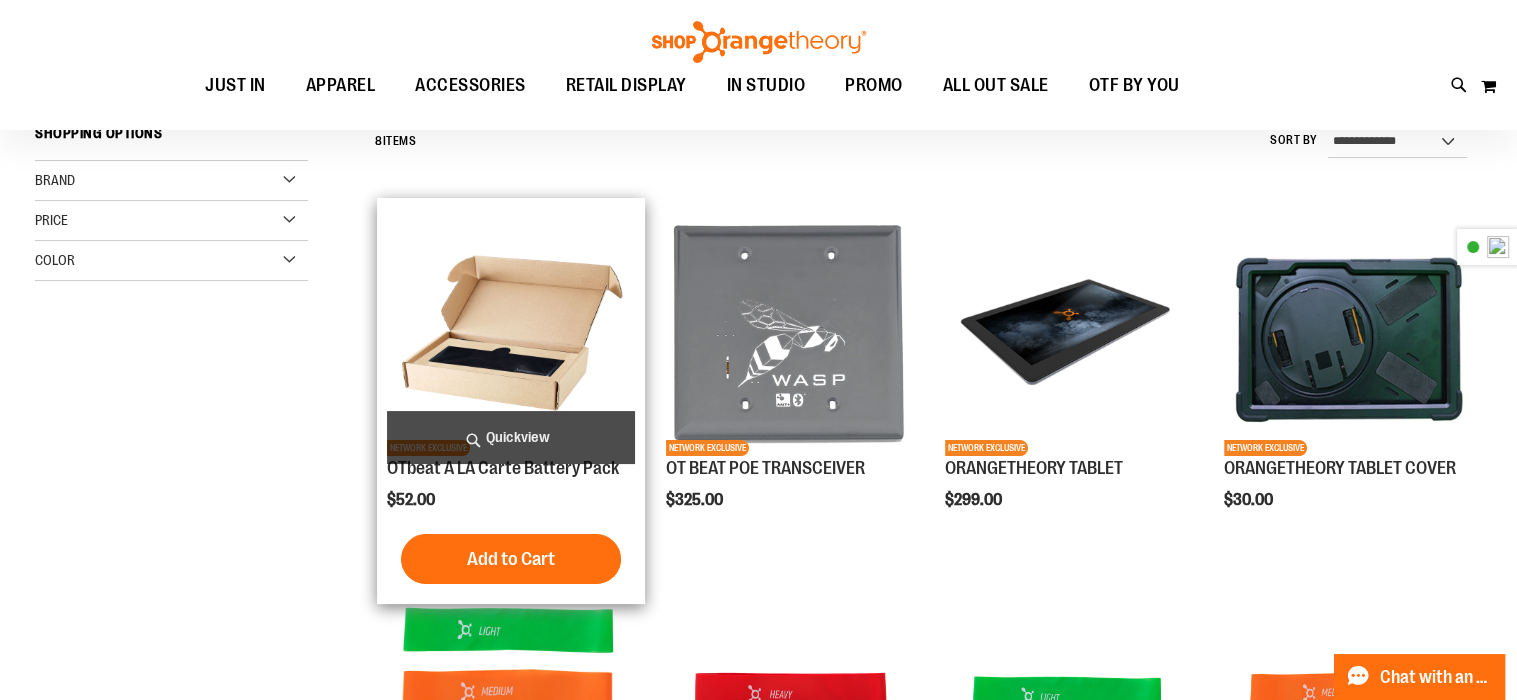 click on "Quickview" at bounding box center (511, 437) 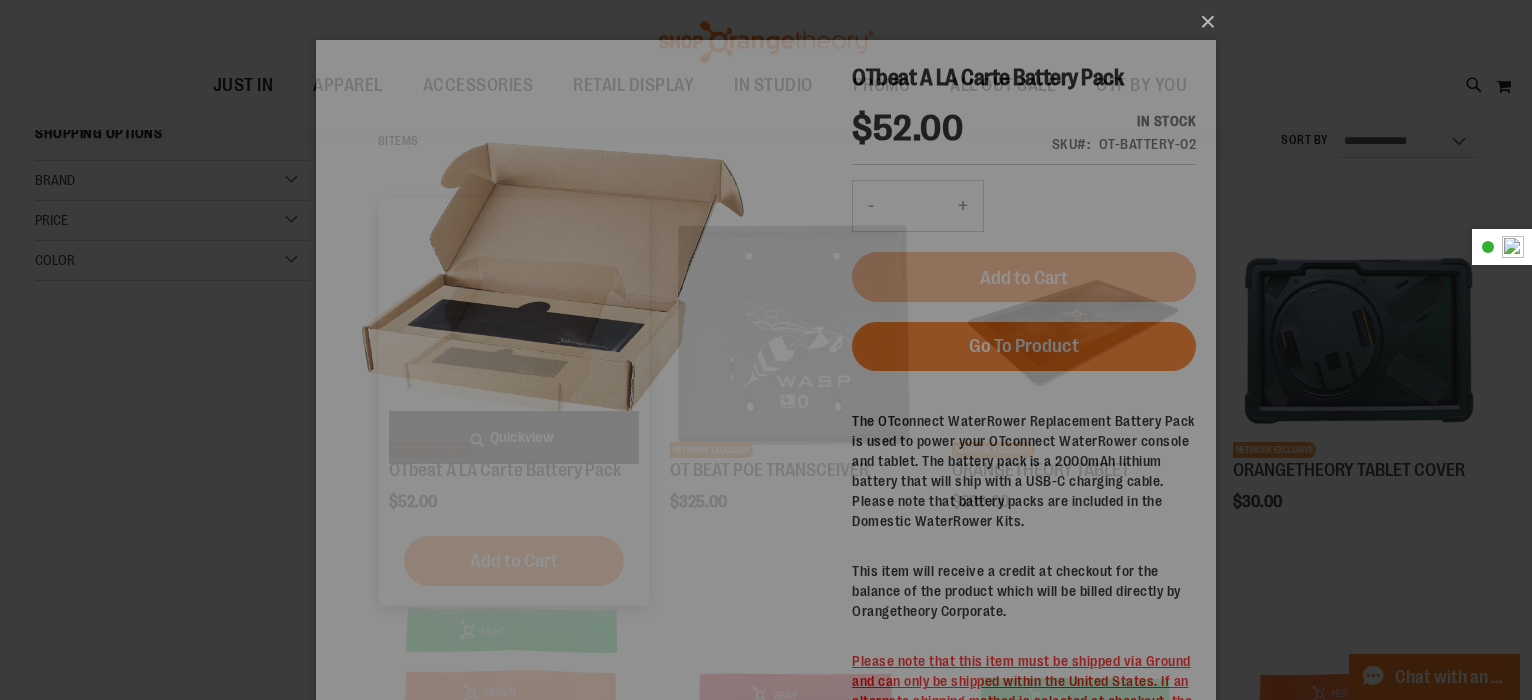 scroll, scrollTop: 0, scrollLeft: 0, axis: both 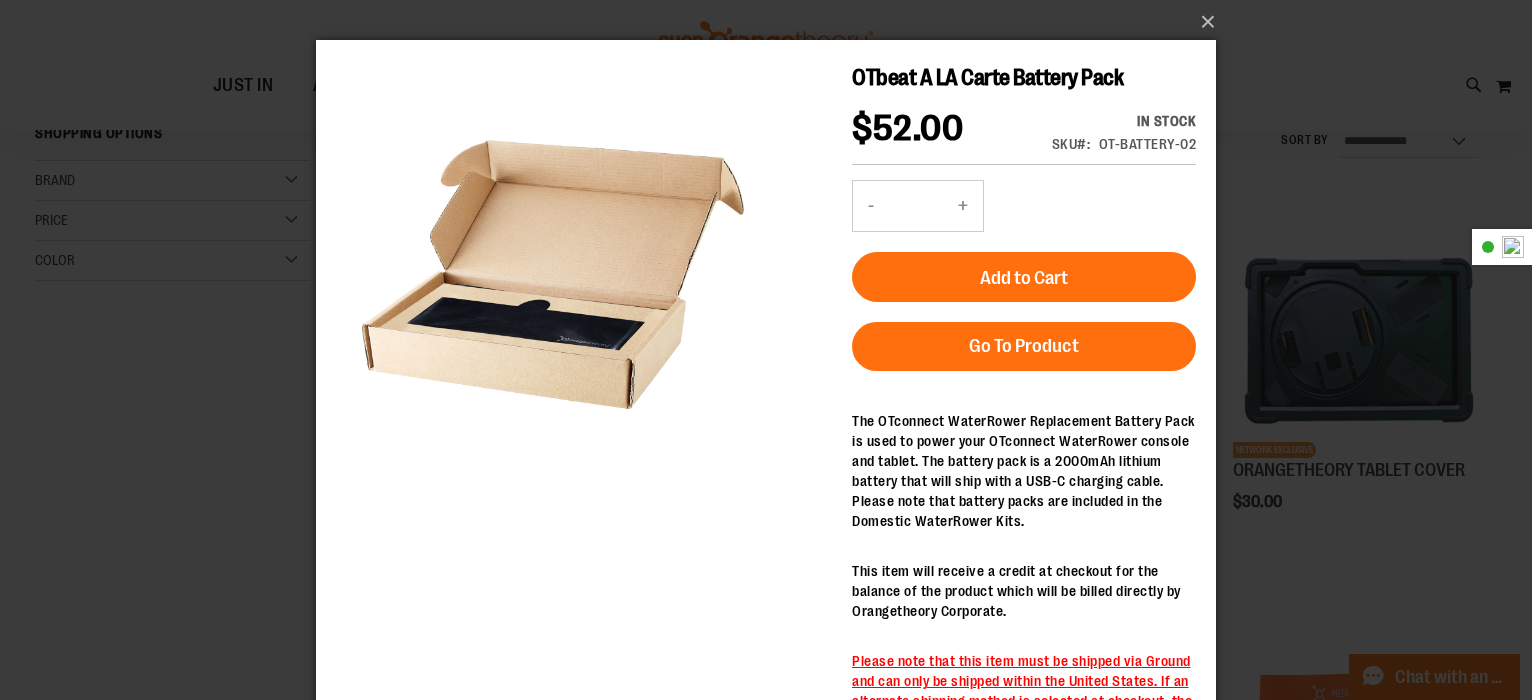 click on "+" at bounding box center [963, 206] 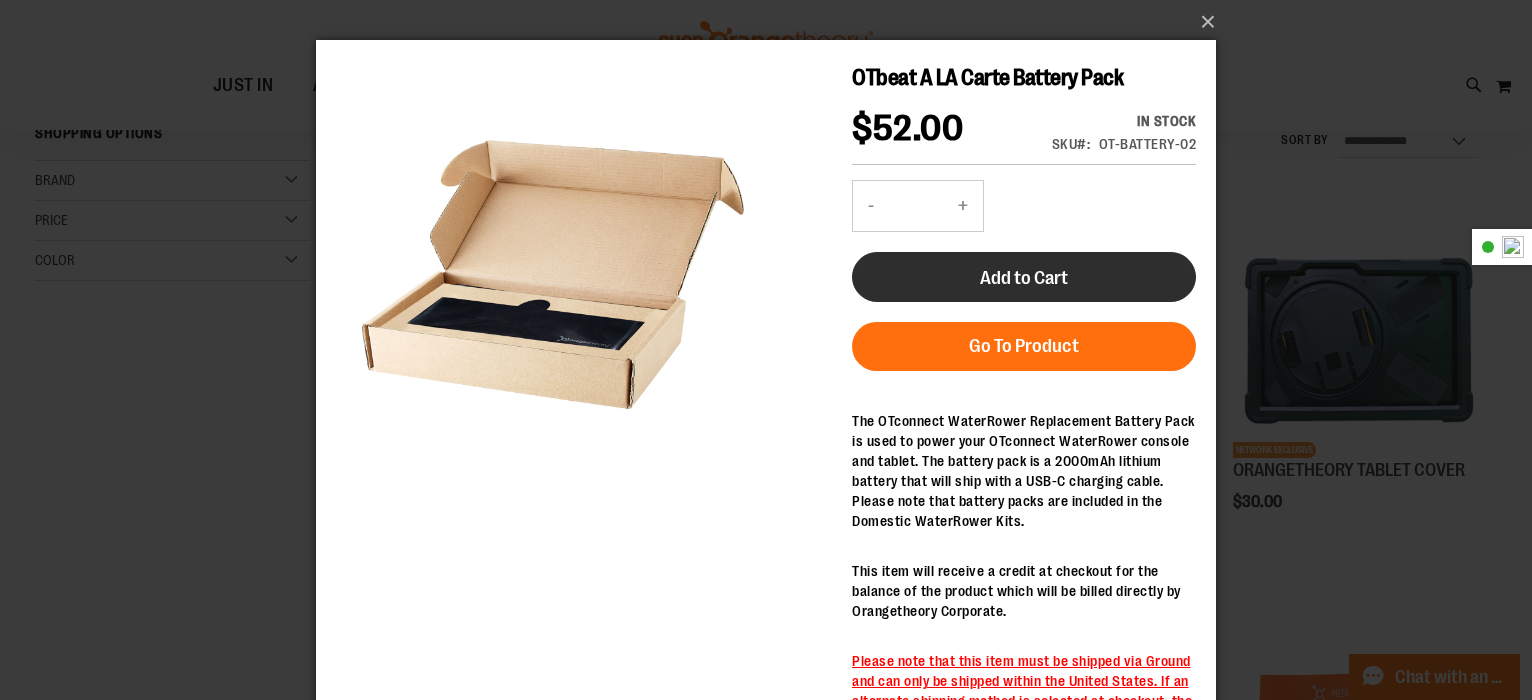 click on "Add to Cart" at bounding box center (1024, 277) 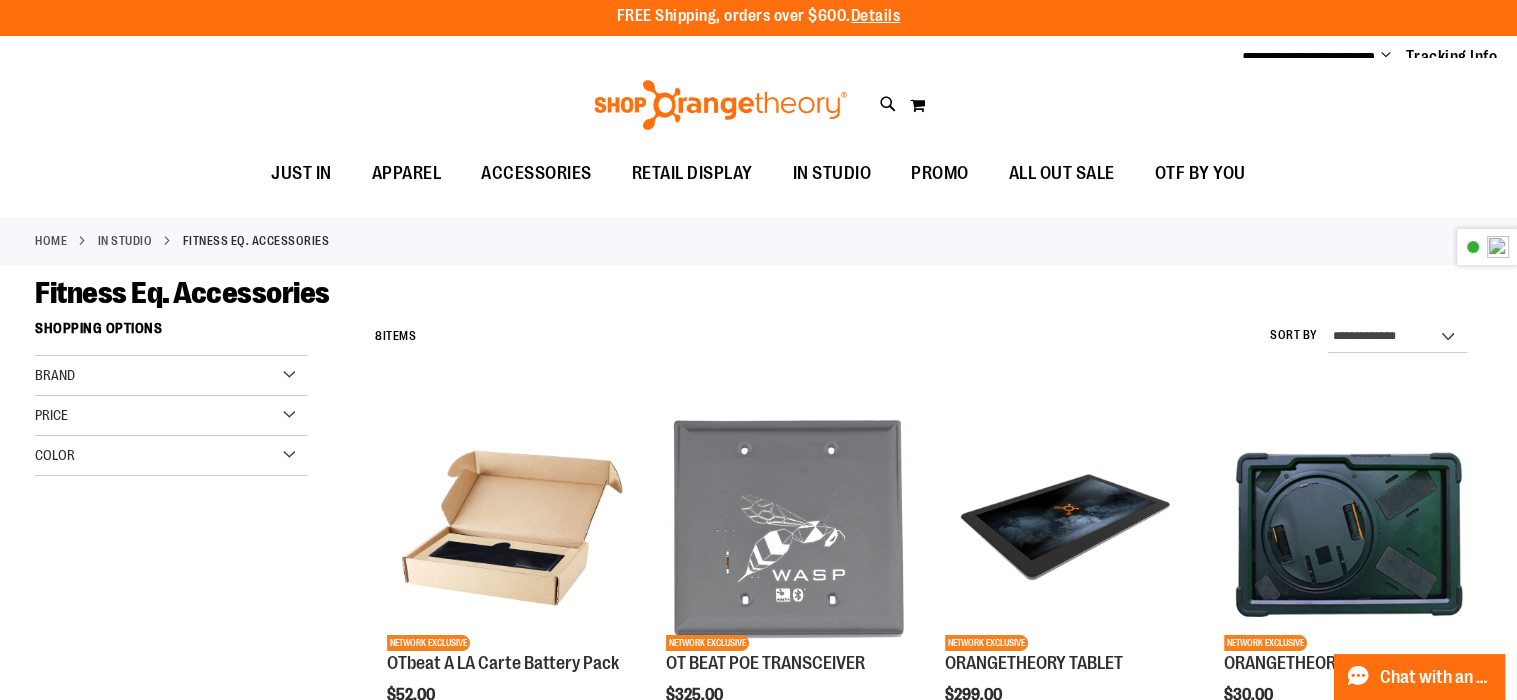 scroll, scrollTop: 0, scrollLeft: 0, axis: both 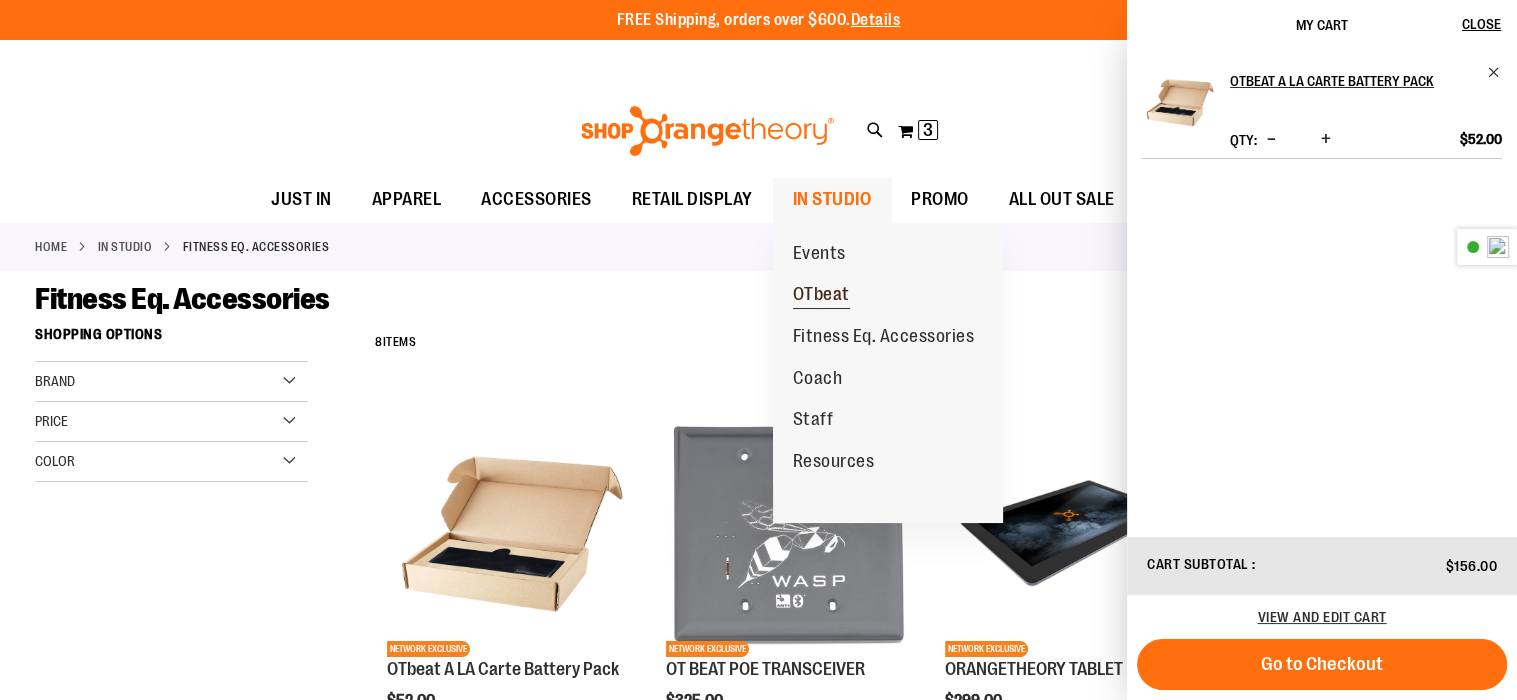 click on "OTbeat" at bounding box center [821, 296] 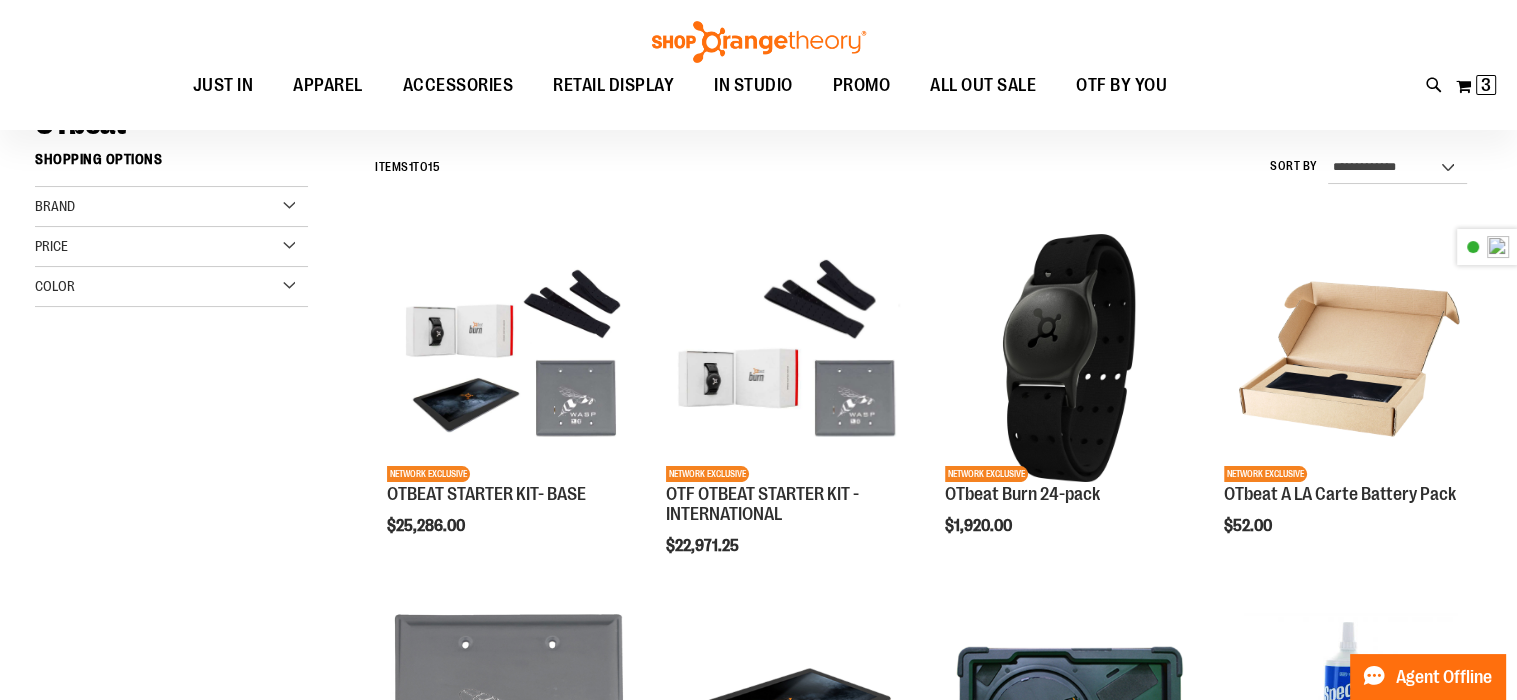 scroll, scrollTop: 199, scrollLeft: 0, axis: vertical 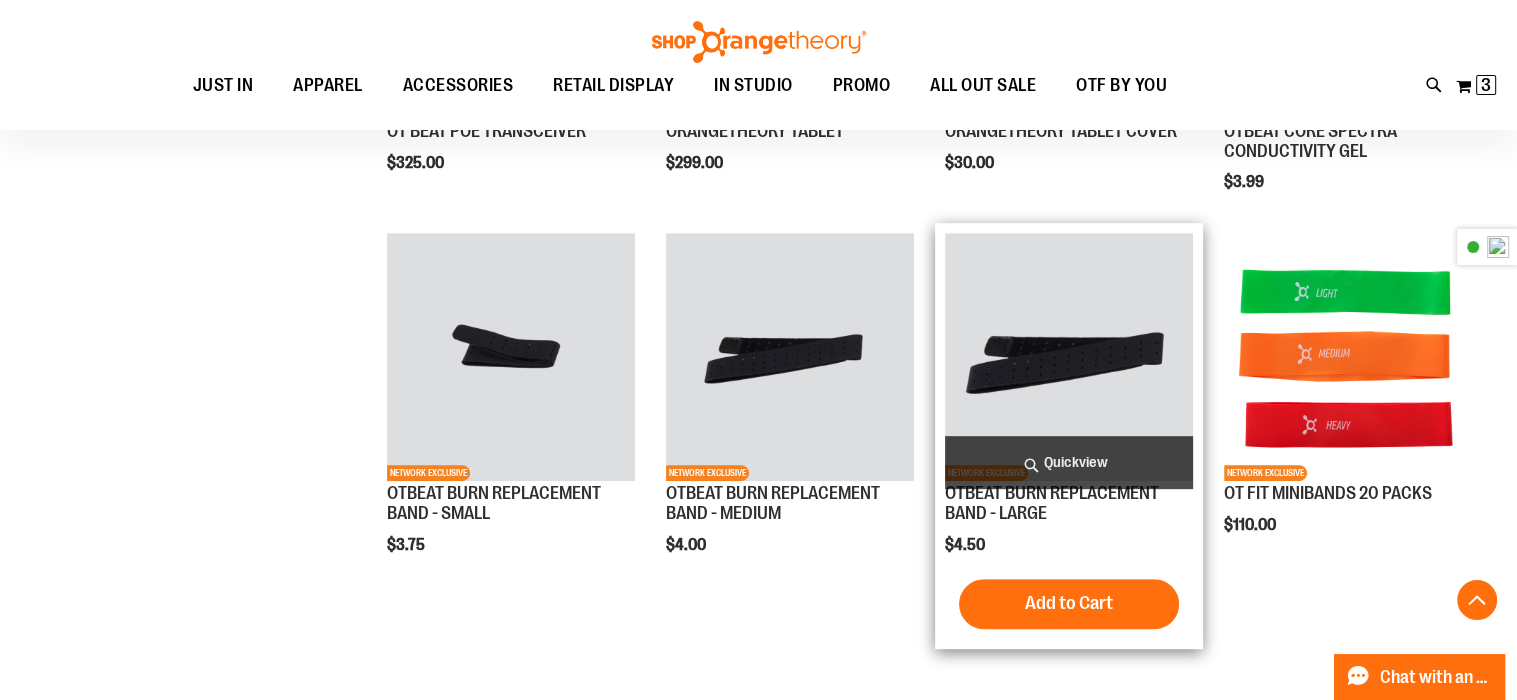 click at bounding box center (1069, 357) 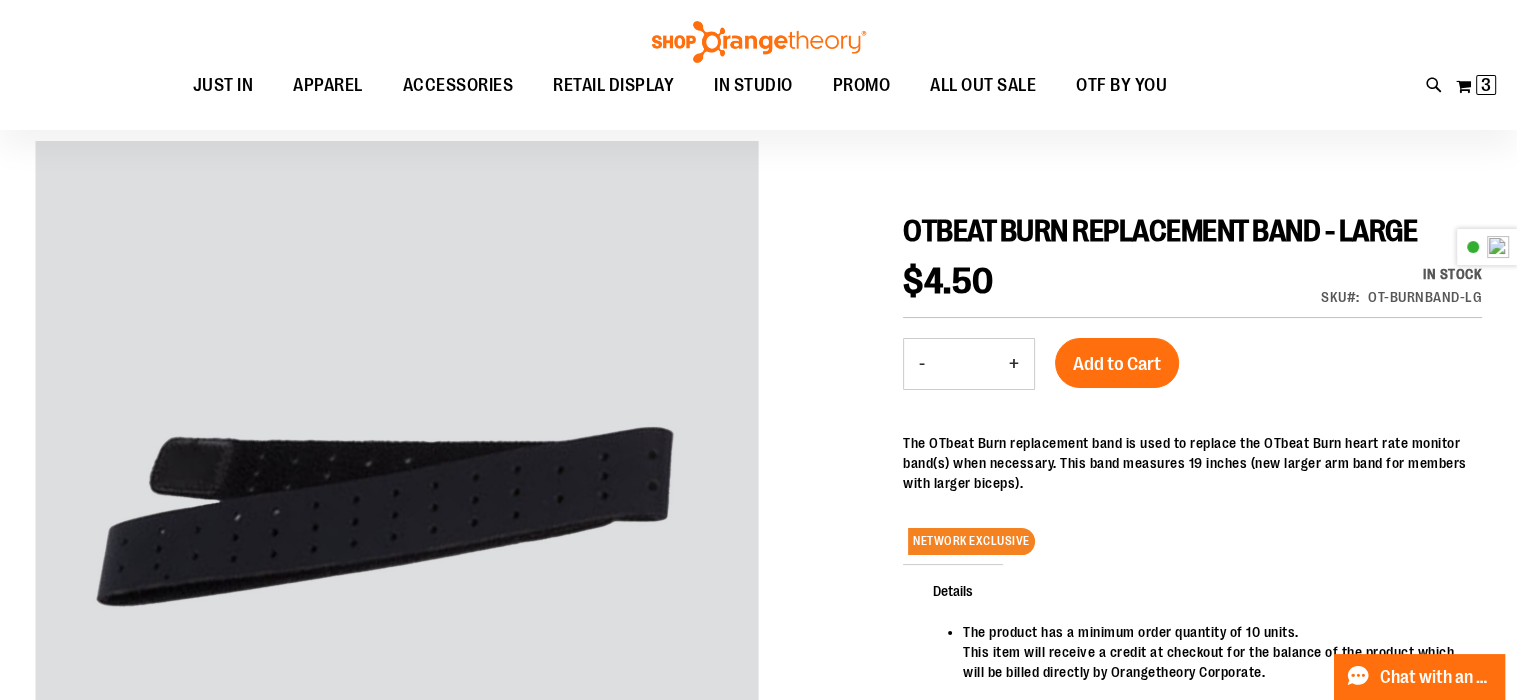 scroll, scrollTop: 99, scrollLeft: 0, axis: vertical 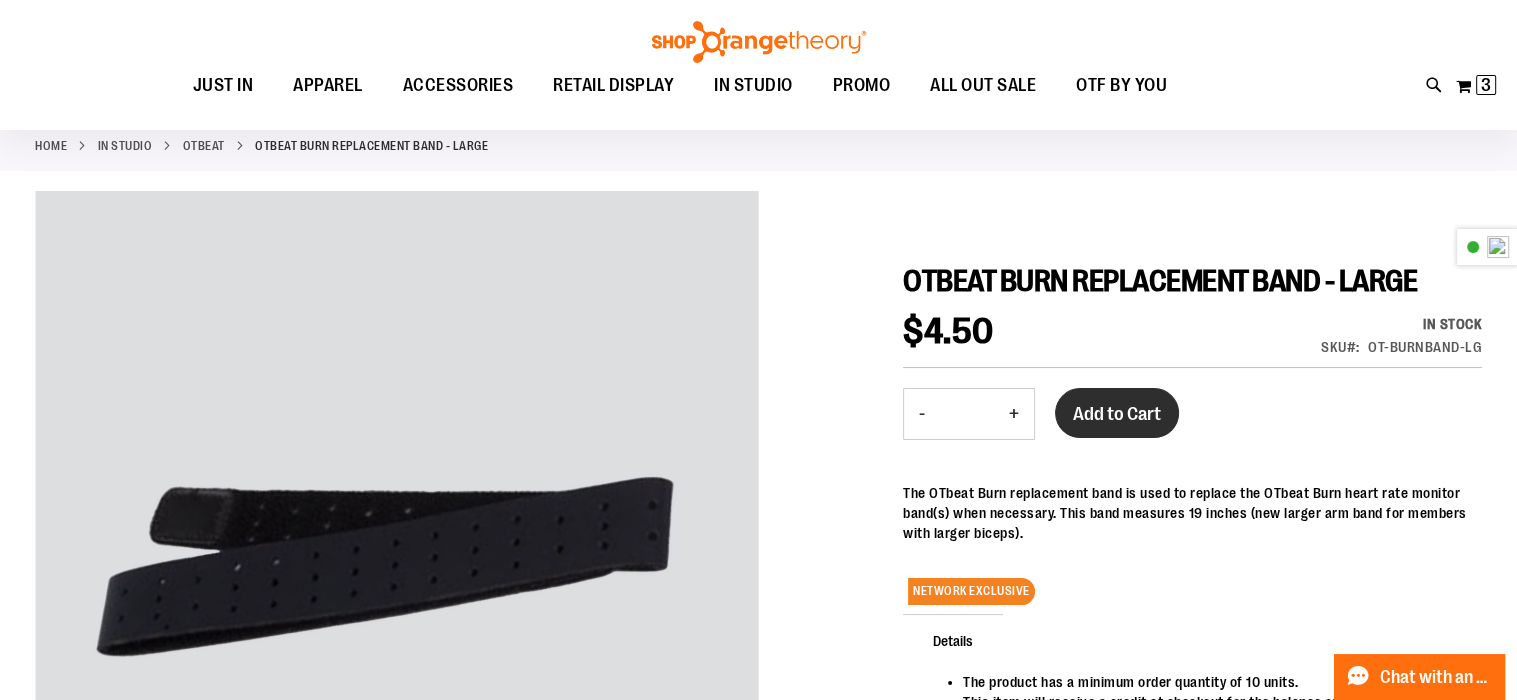 click on "Add to Cart" at bounding box center [1117, 414] 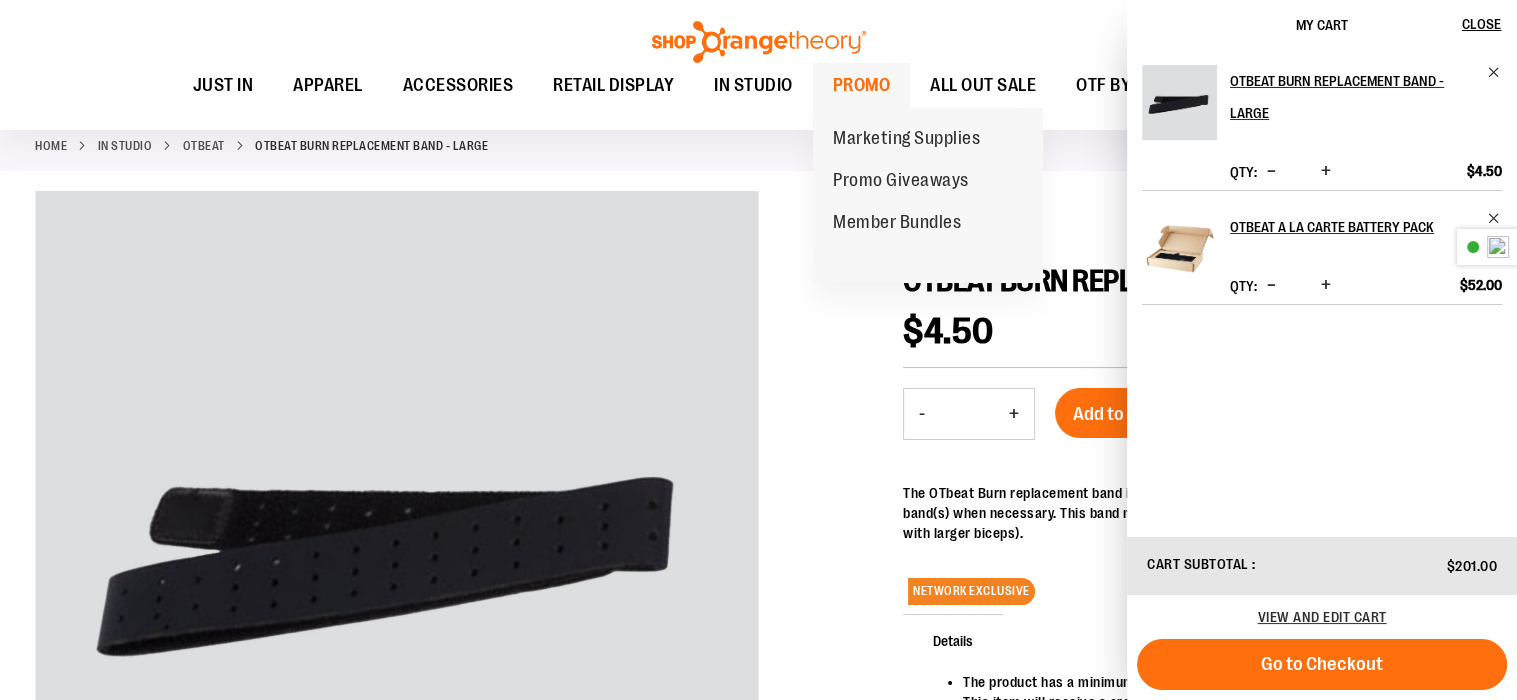 click on "PROMO" at bounding box center (862, 85) 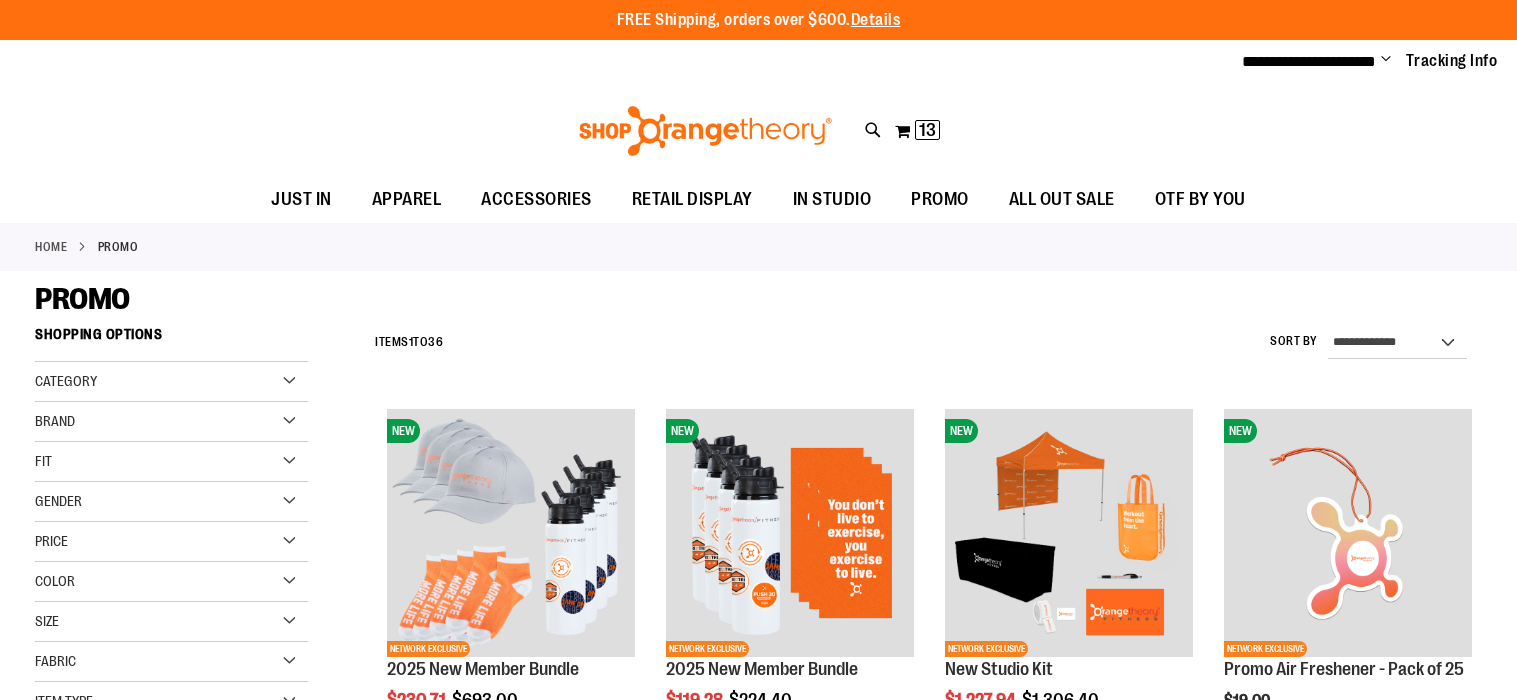 scroll, scrollTop: 0, scrollLeft: 0, axis: both 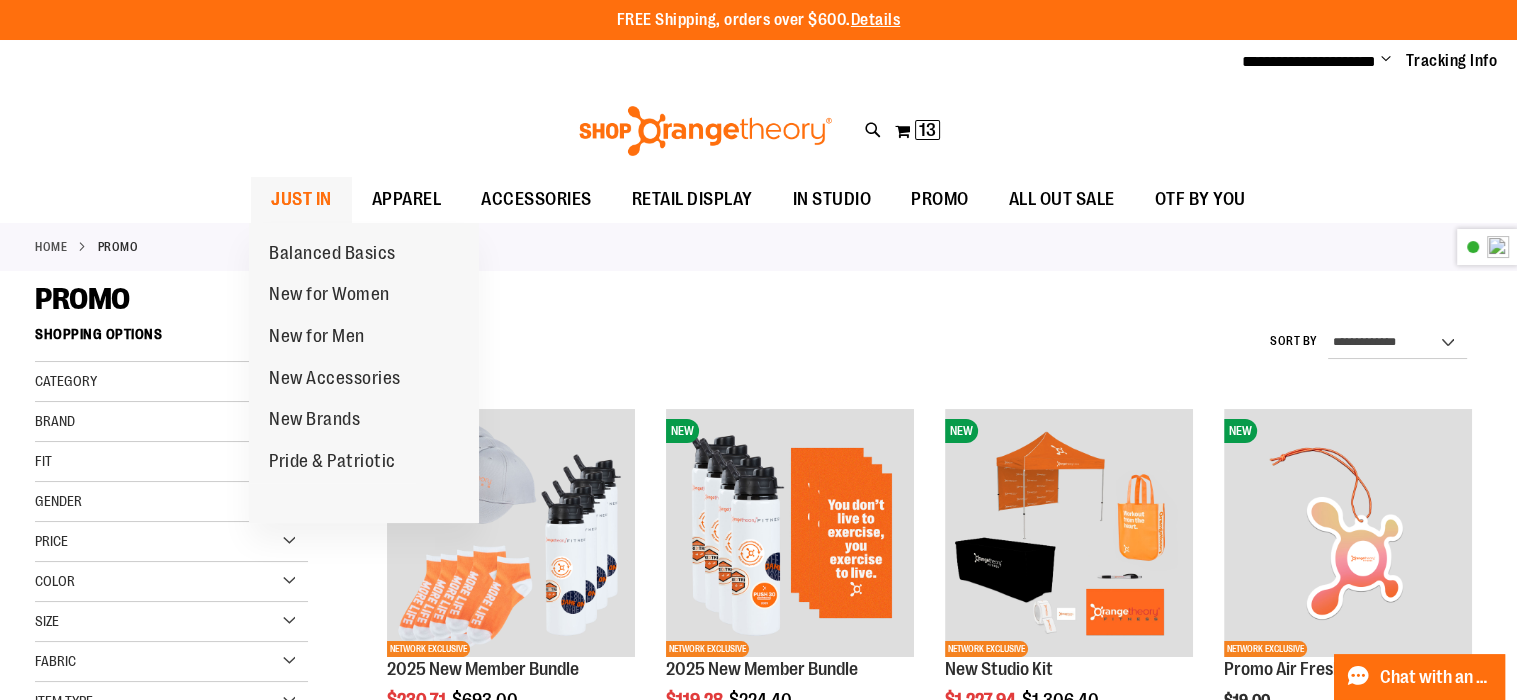 click on "JUST IN" at bounding box center (301, 199) 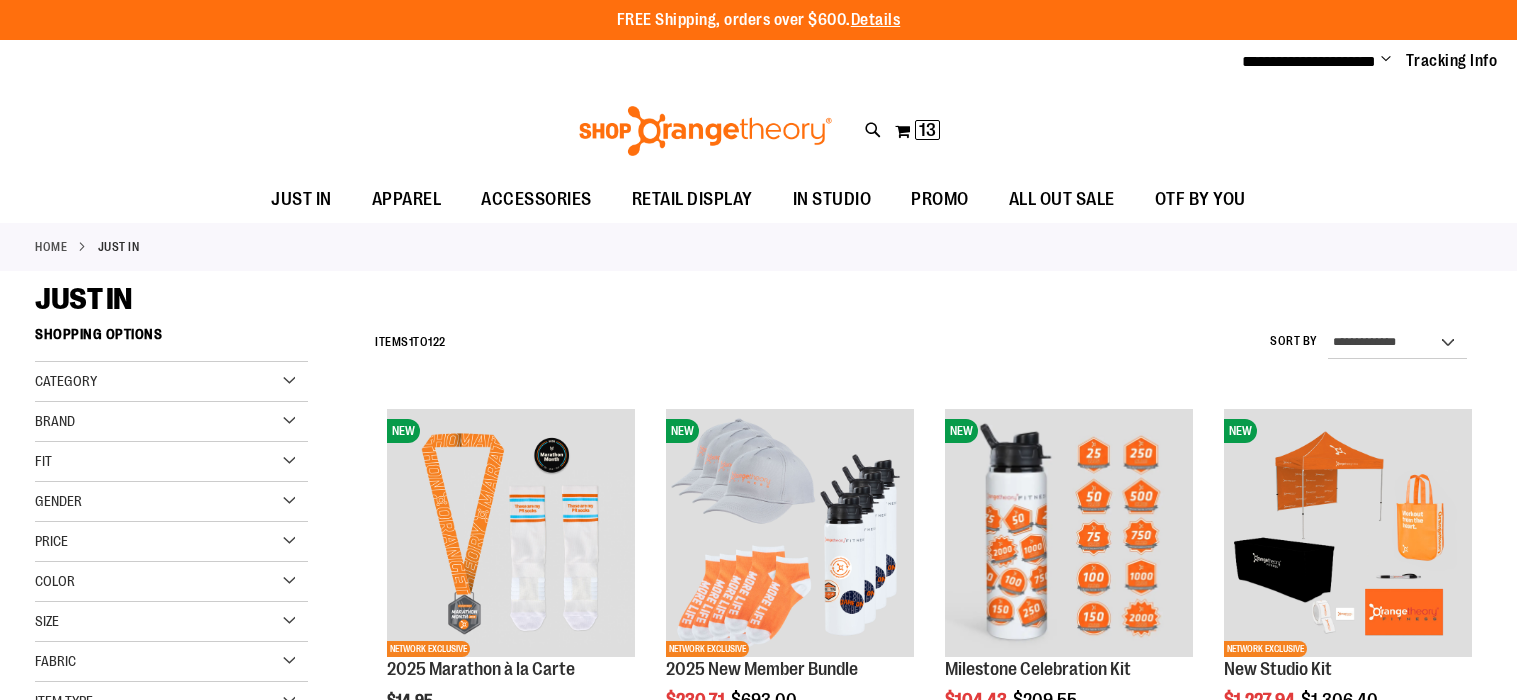 scroll, scrollTop: 0, scrollLeft: 0, axis: both 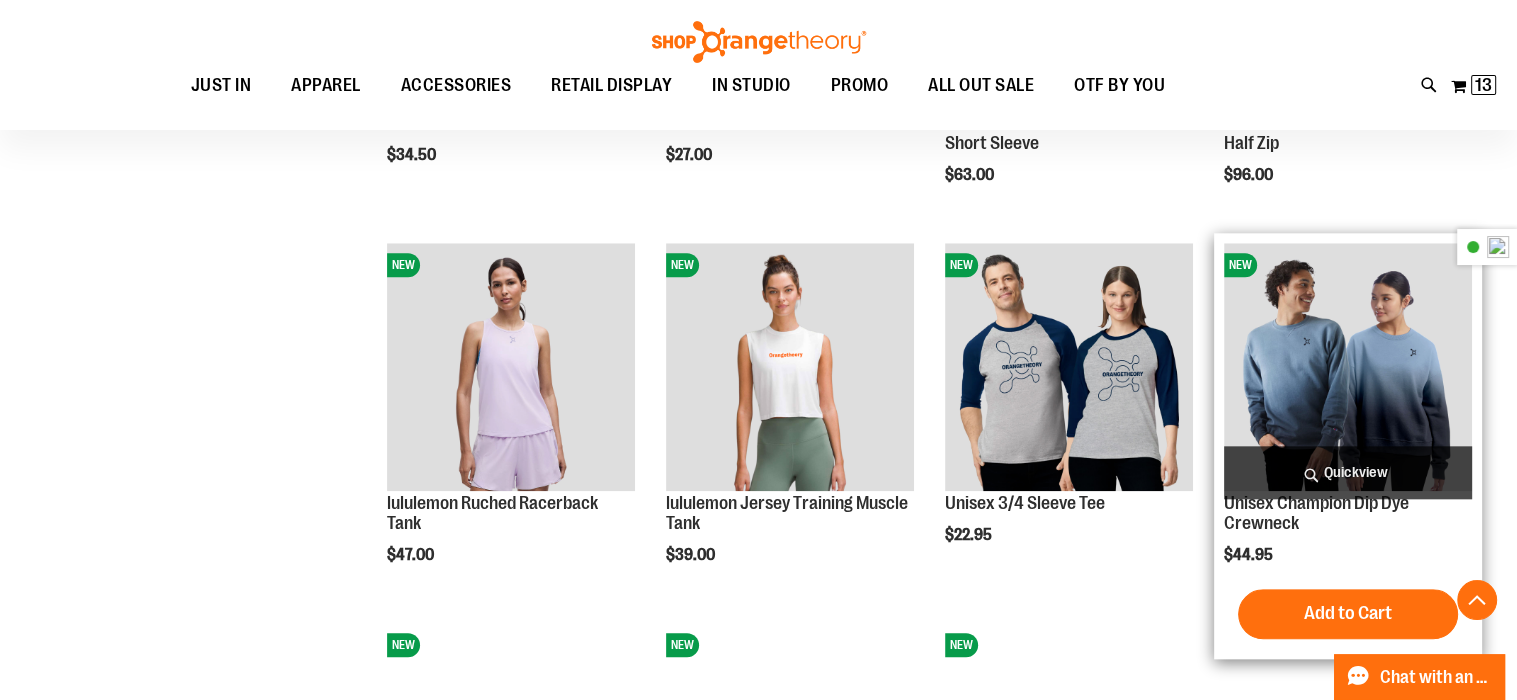 click at bounding box center [1348, 367] 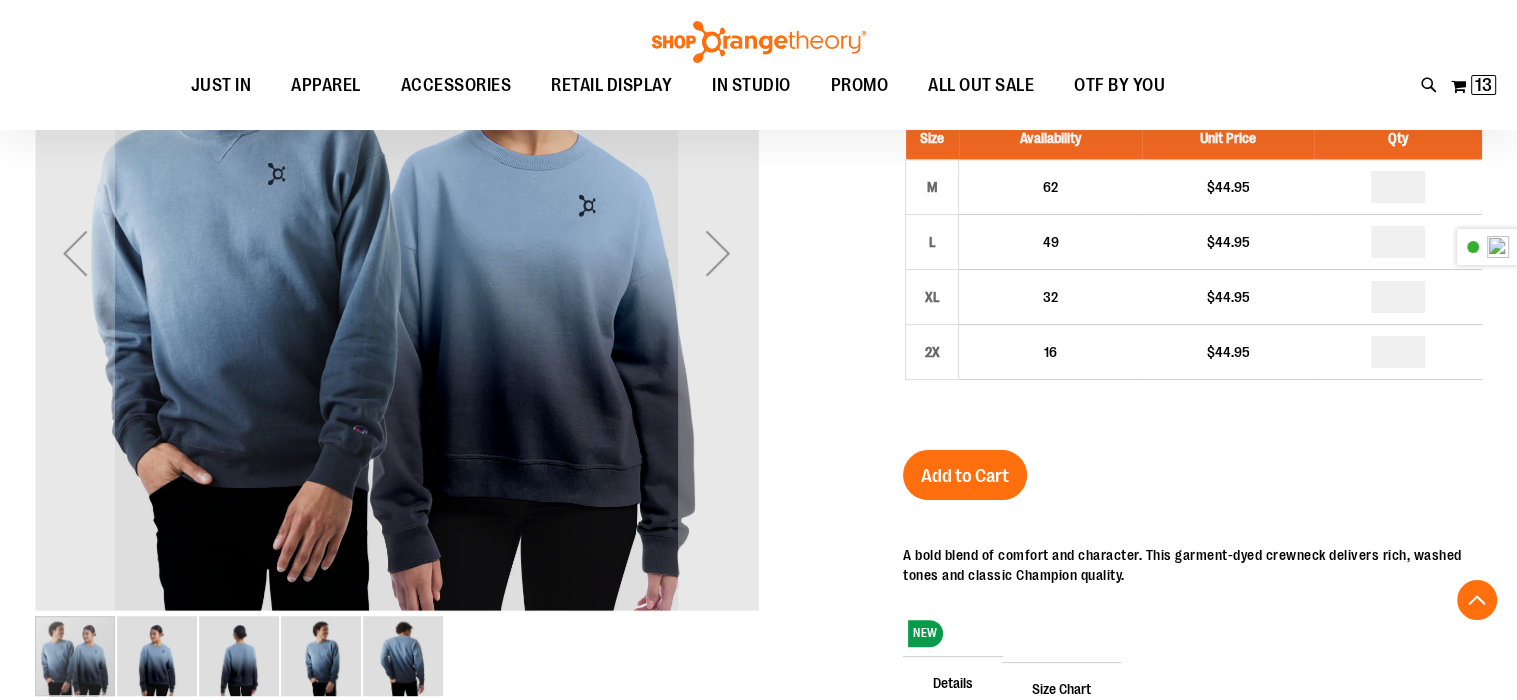 scroll, scrollTop: 398, scrollLeft: 0, axis: vertical 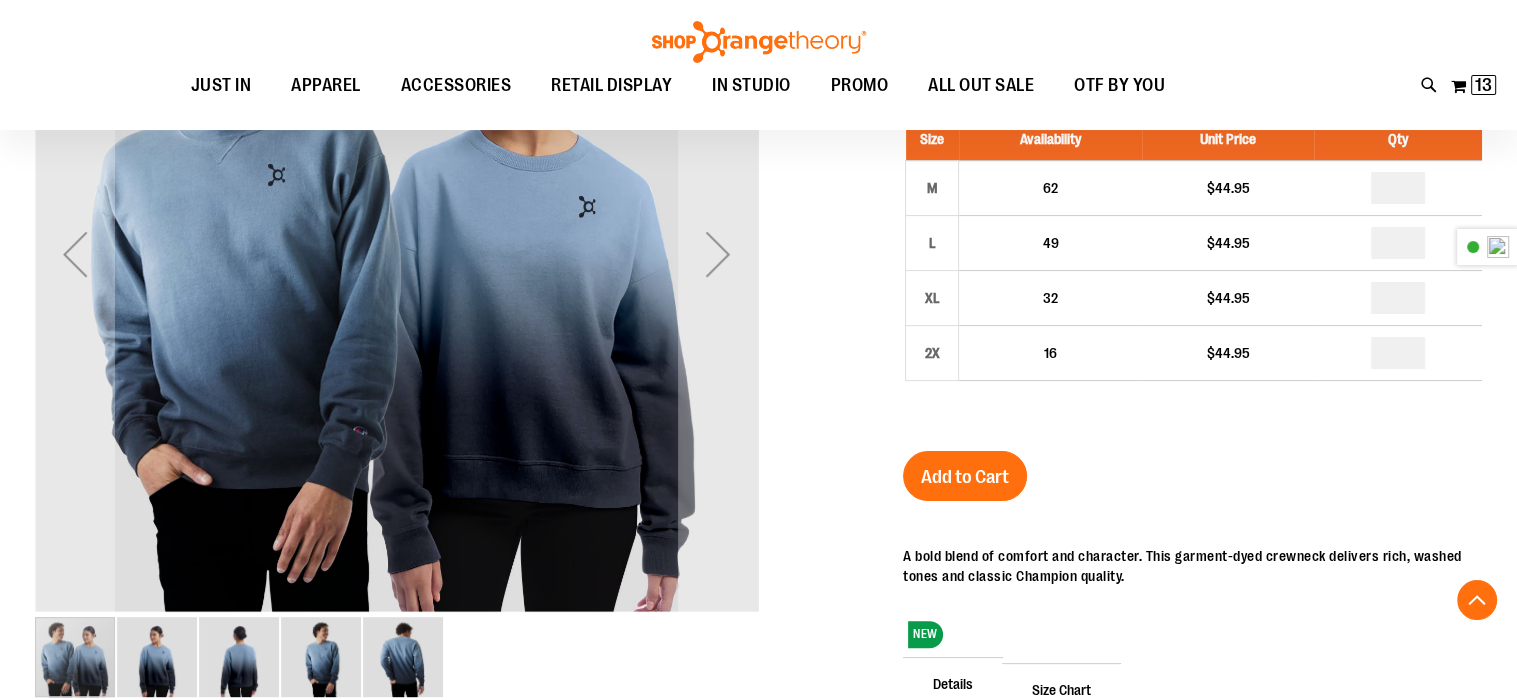 click at bounding box center [403, 657] 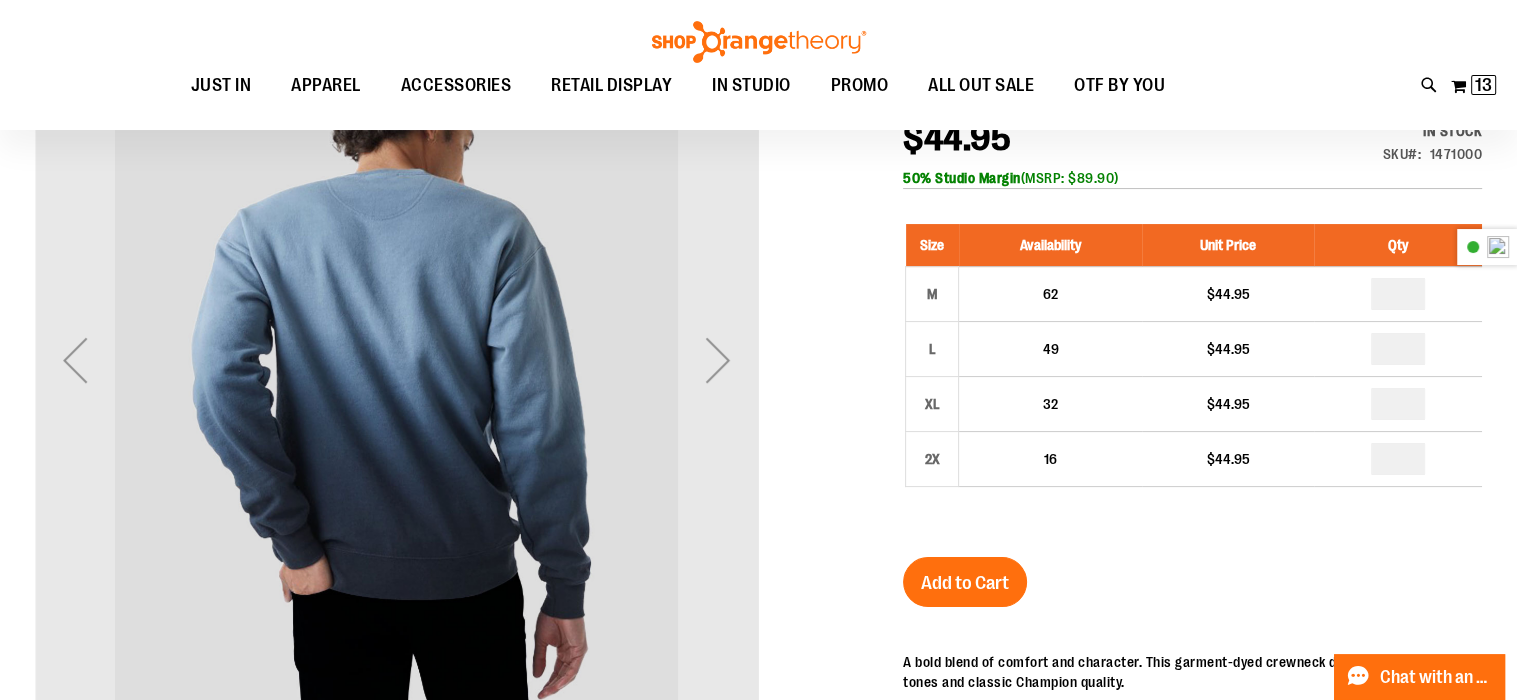 scroll, scrollTop: 198, scrollLeft: 0, axis: vertical 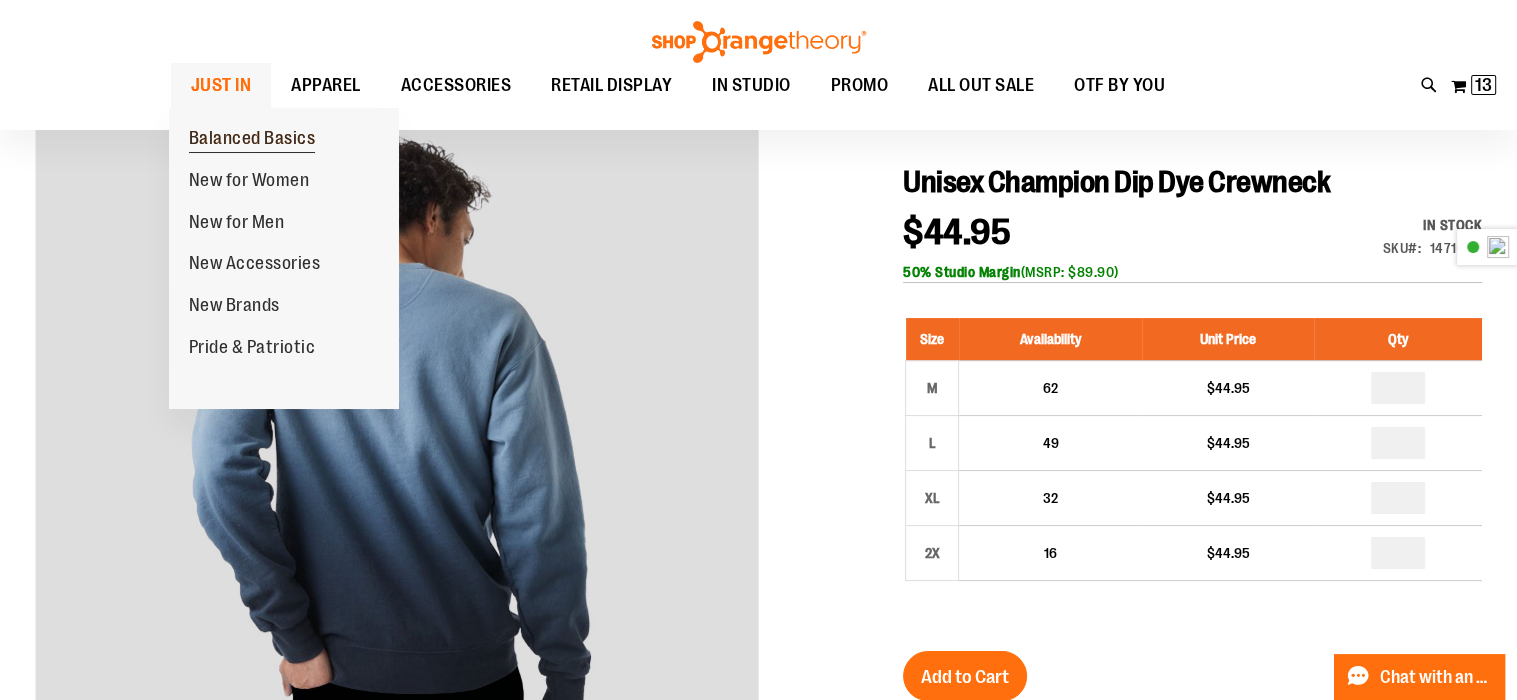 click on "Balanced Basics" at bounding box center (252, 140) 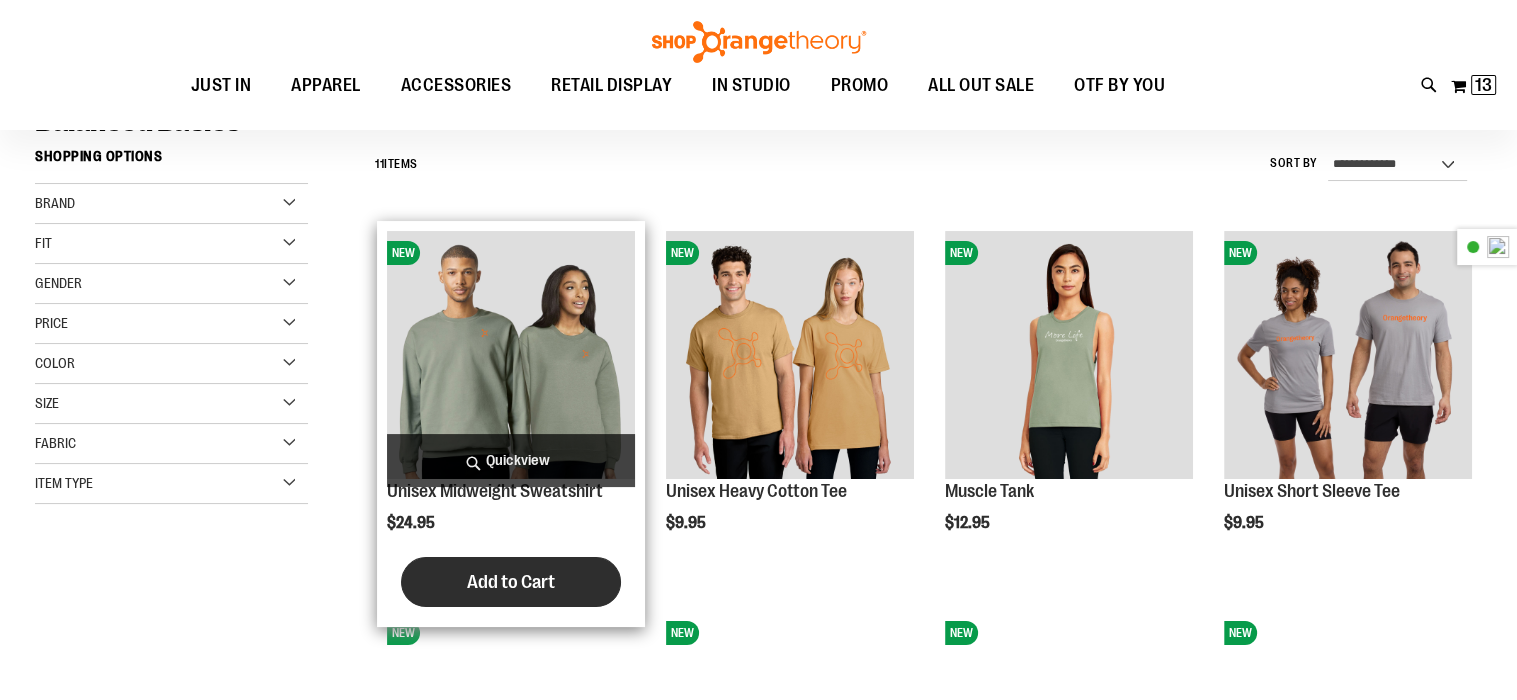 scroll, scrollTop: 199, scrollLeft: 0, axis: vertical 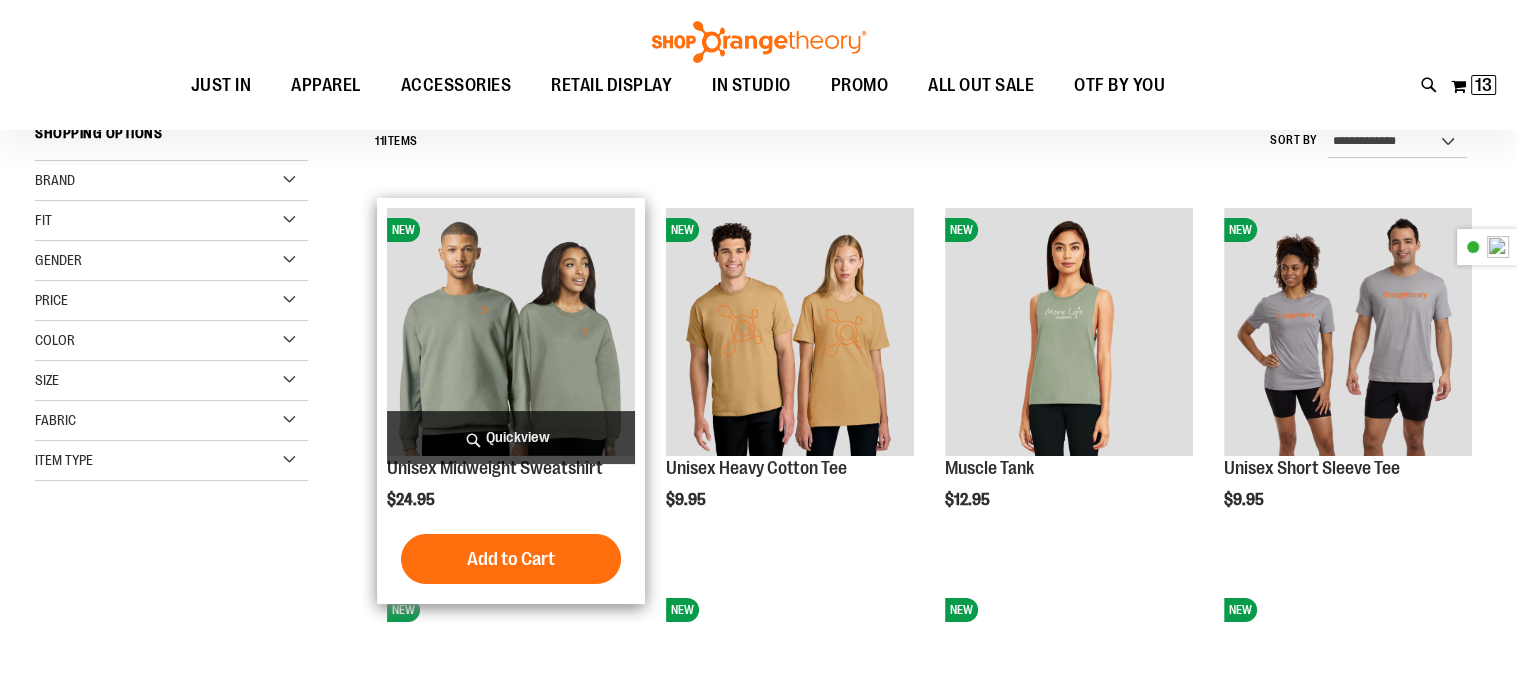 click at bounding box center (511, 332) 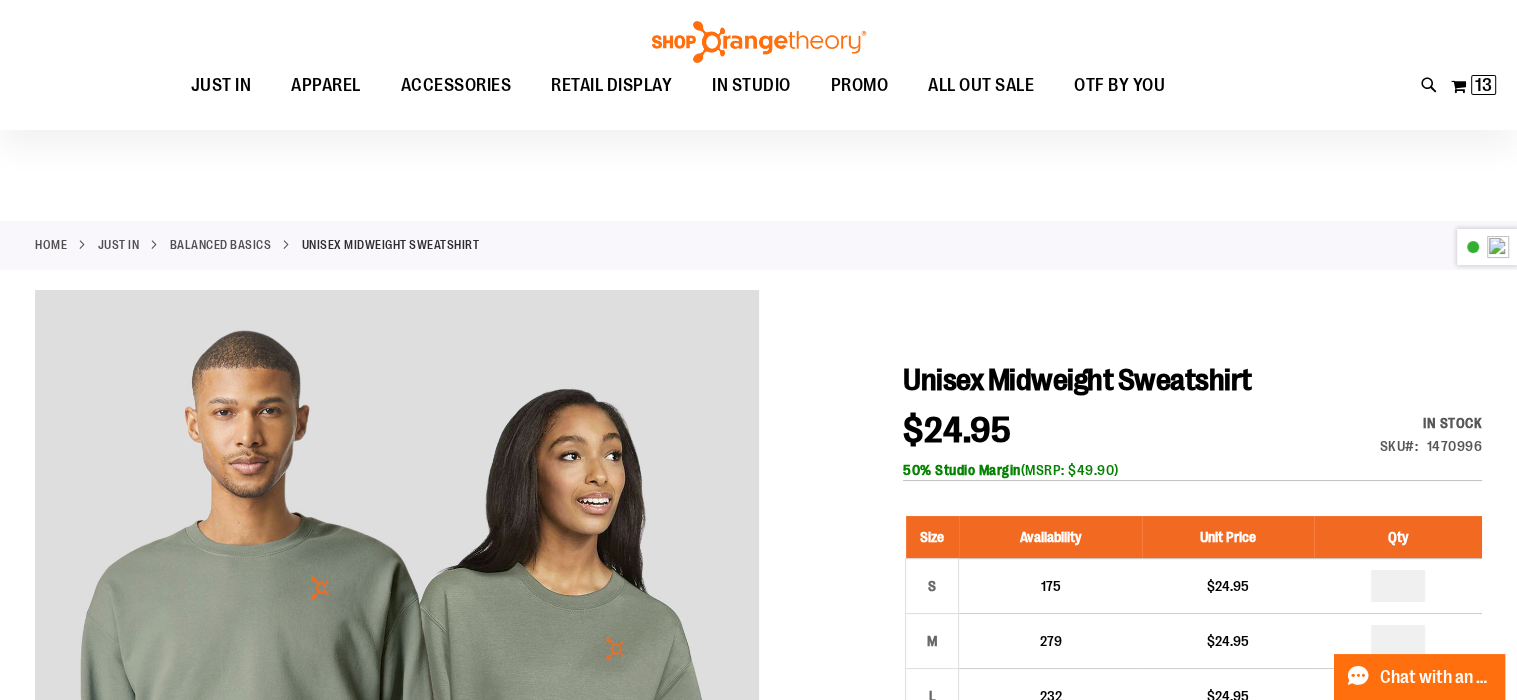 scroll, scrollTop: 199, scrollLeft: 0, axis: vertical 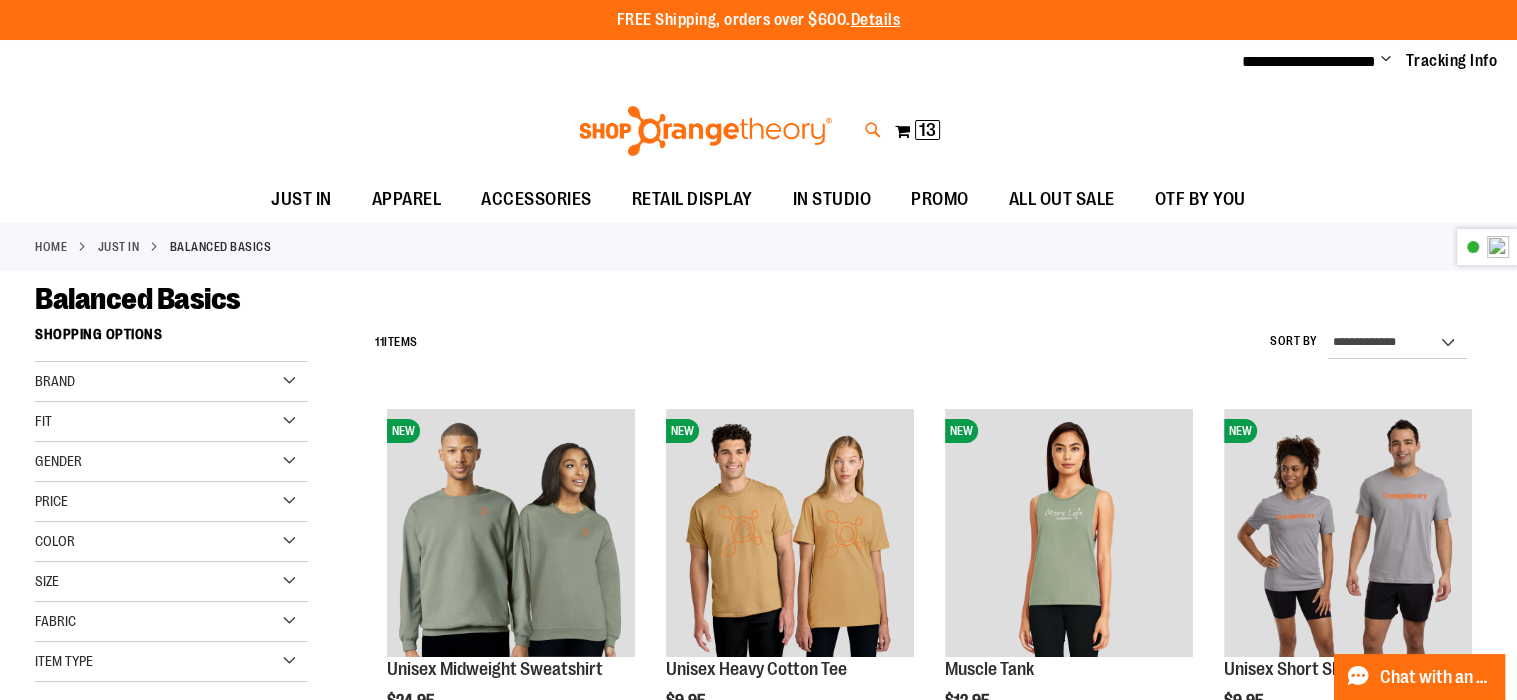 click at bounding box center [873, 130] 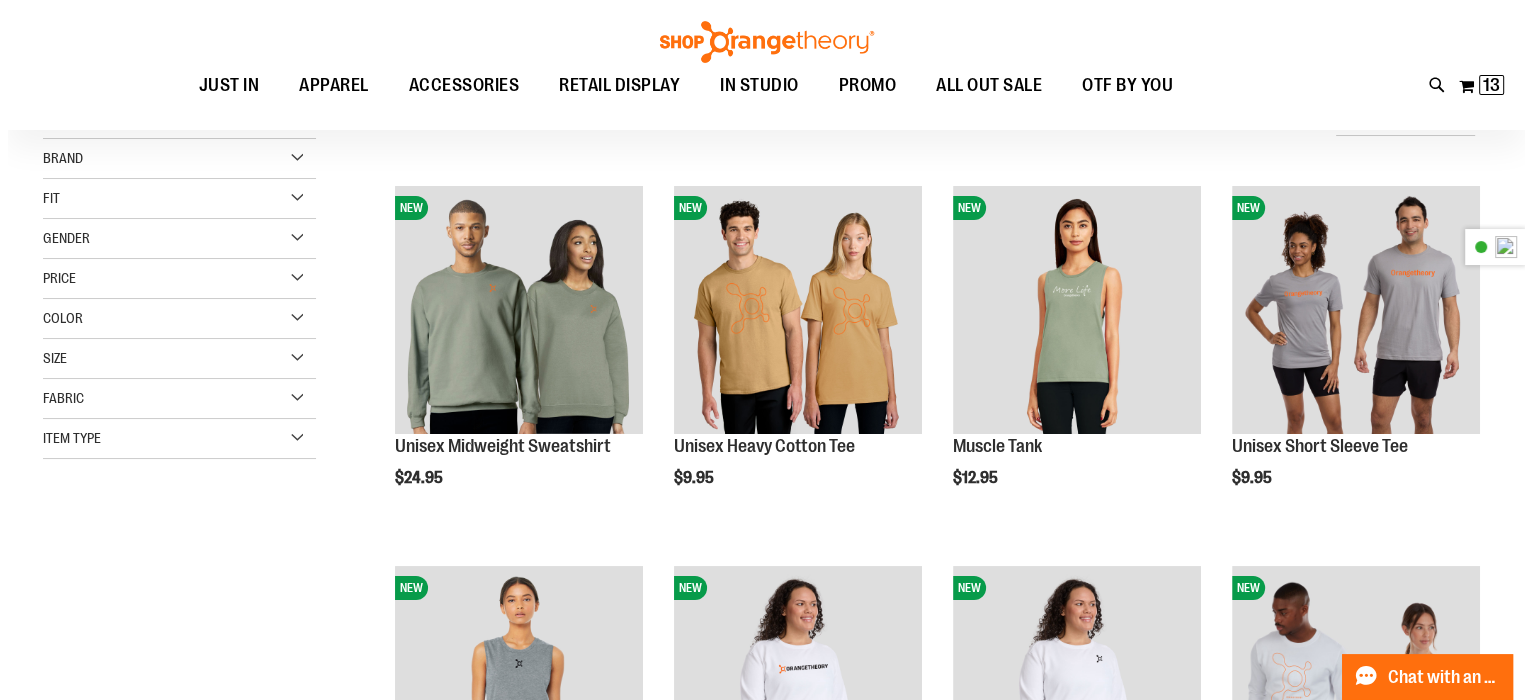 scroll, scrollTop: 277, scrollLeft: 0, axis: vertical 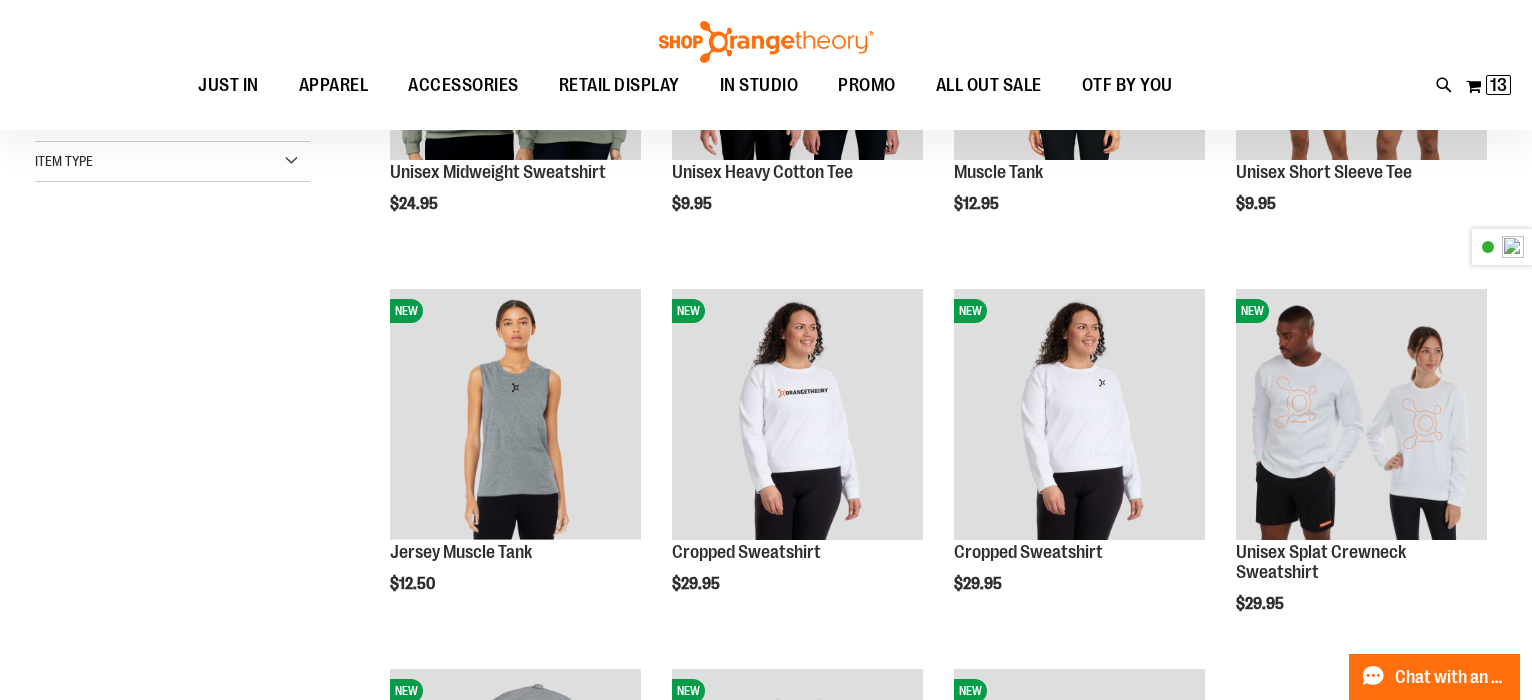 type on "******" 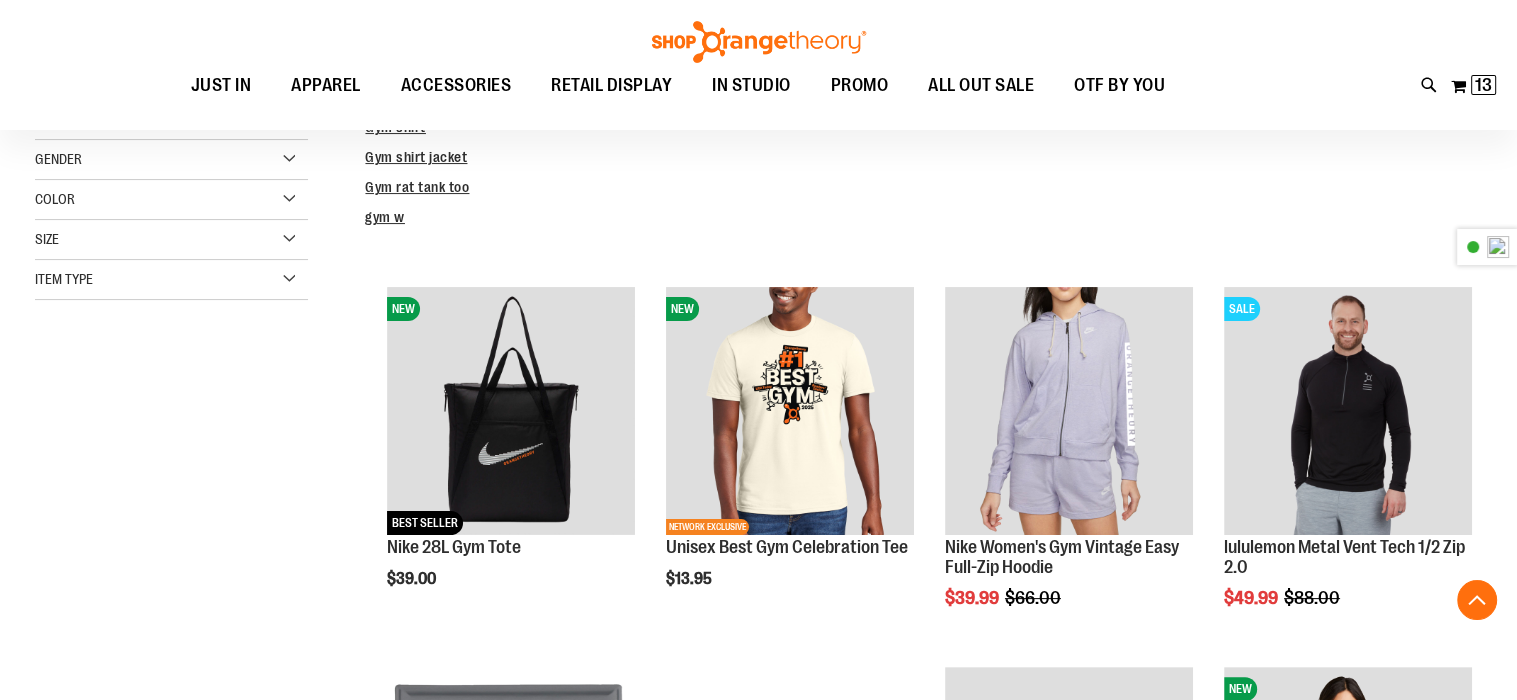 scroll, scrollTop: 399, scrollLeft: 0, axis: vertical 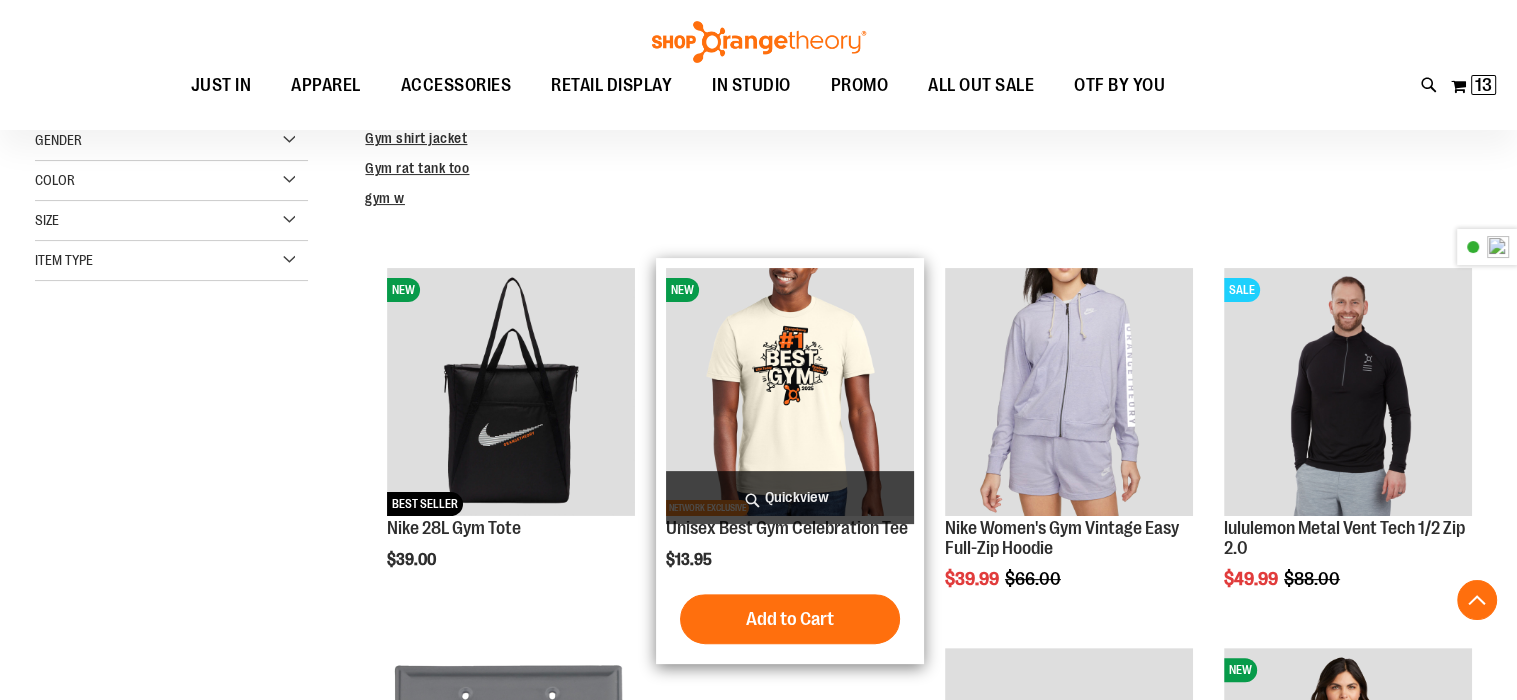 click at bounding box center [790, 392] 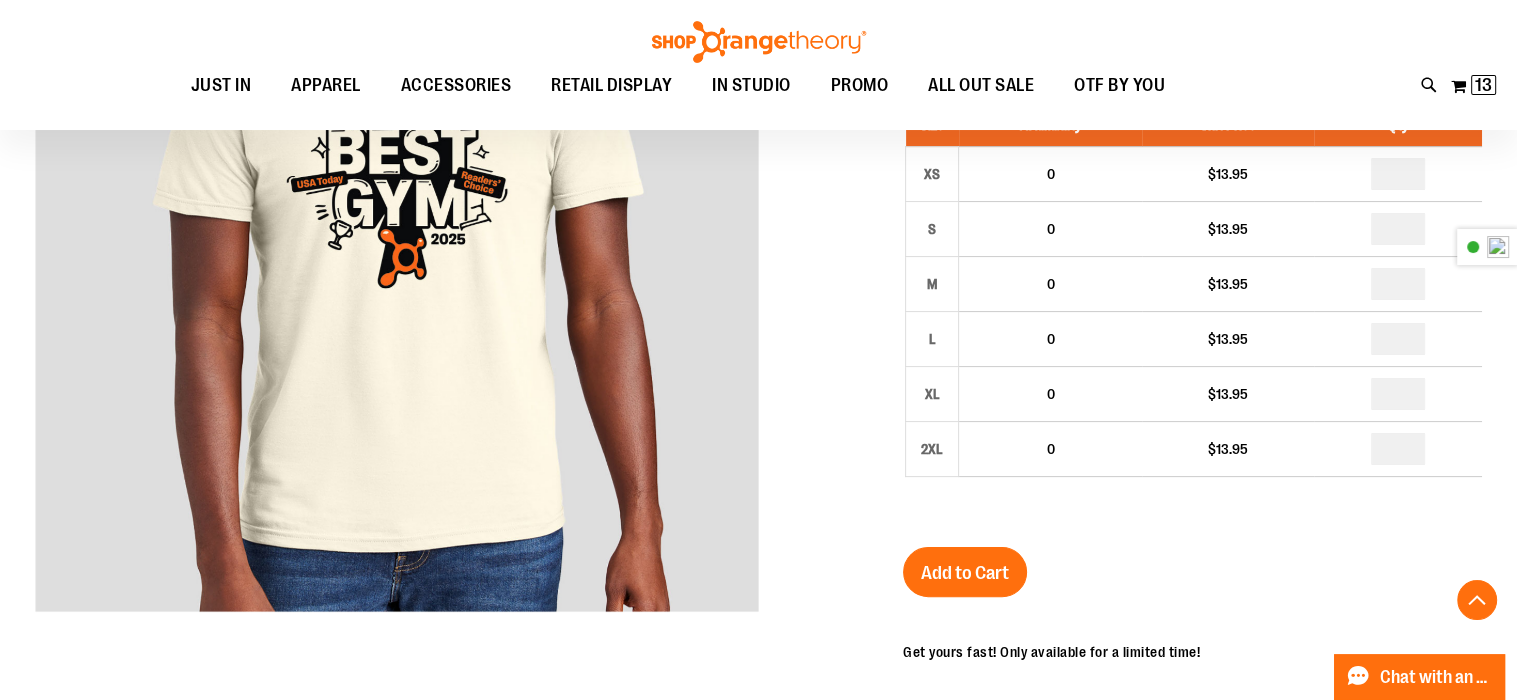 scroll, scrollTop: 298, scrollLeft: 0, axis: vertical 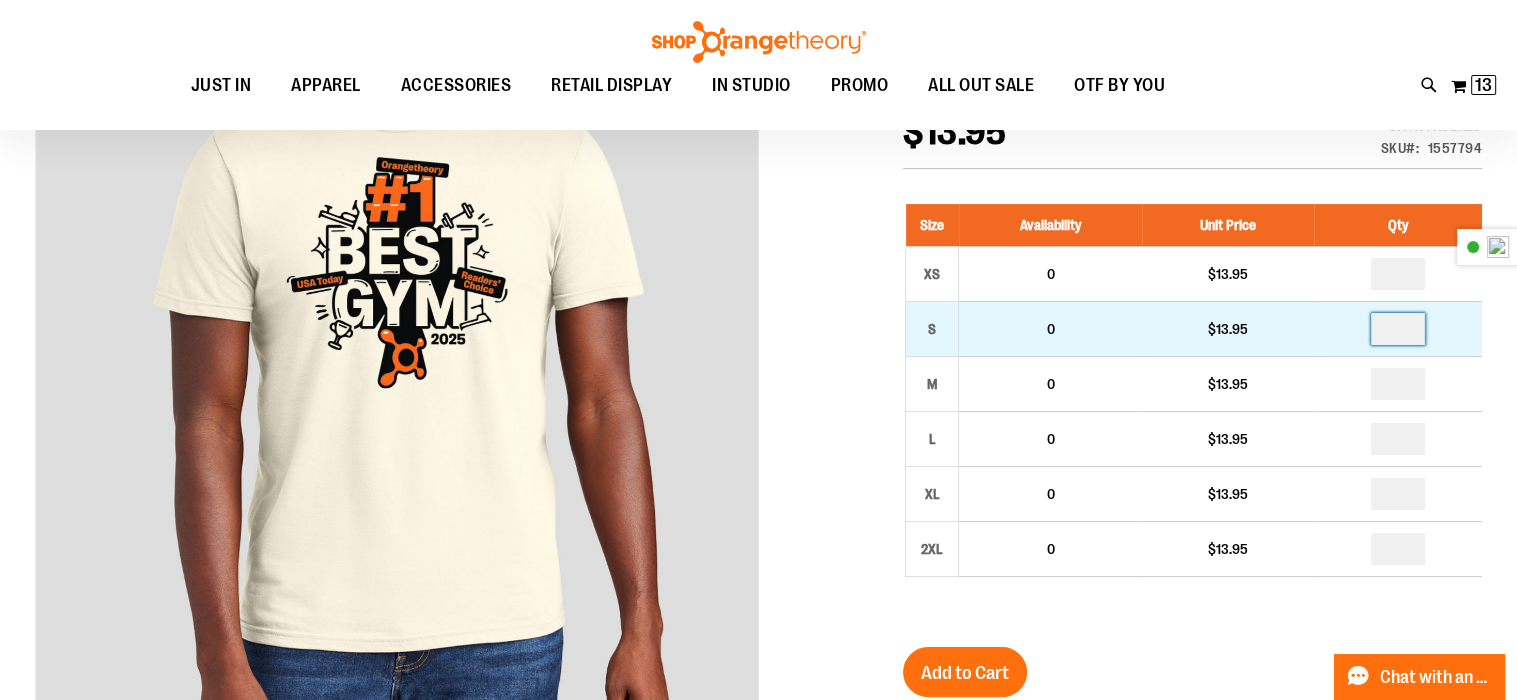 drag, startPoint x: 1404, startPoint y: 326, endPoint x: 1324, endPoint y: 343, distance: 81.78631 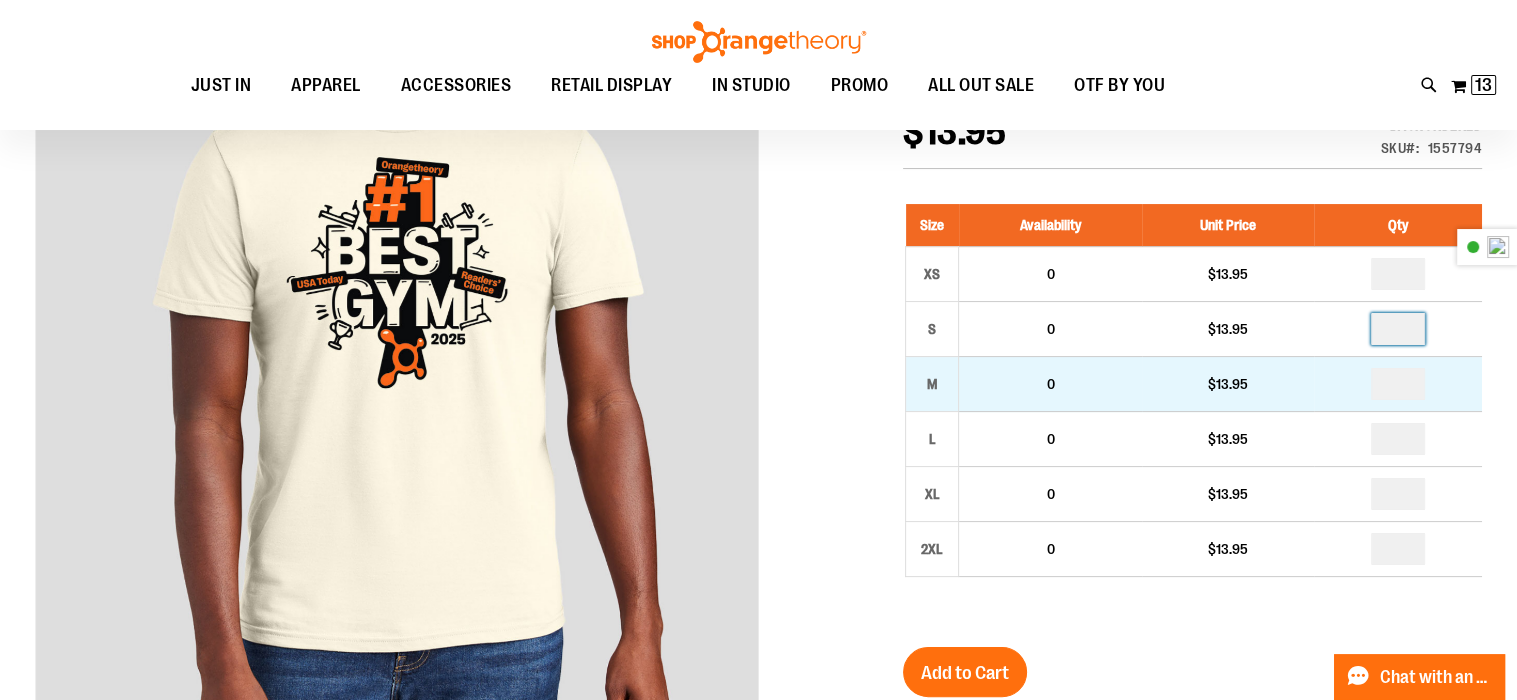 type on "*" 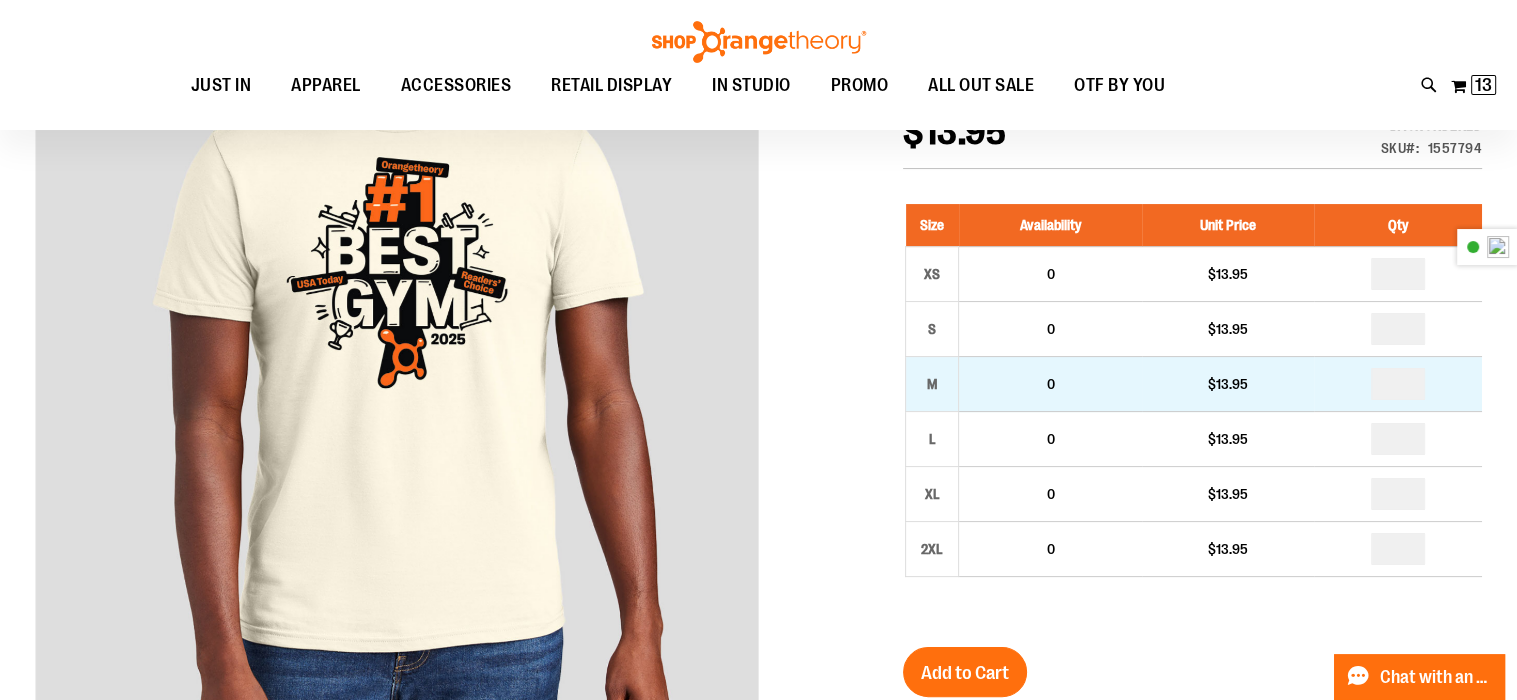 type on "*" 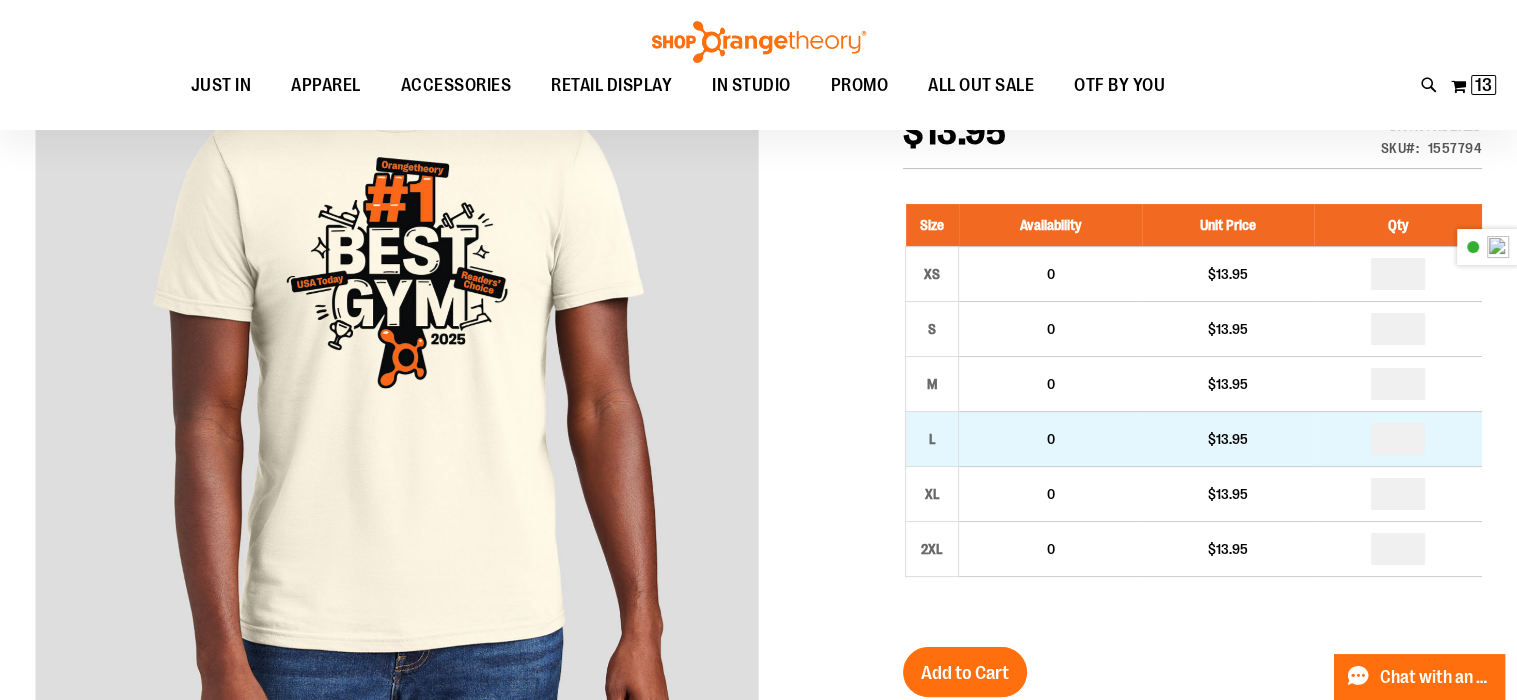 type on "*" 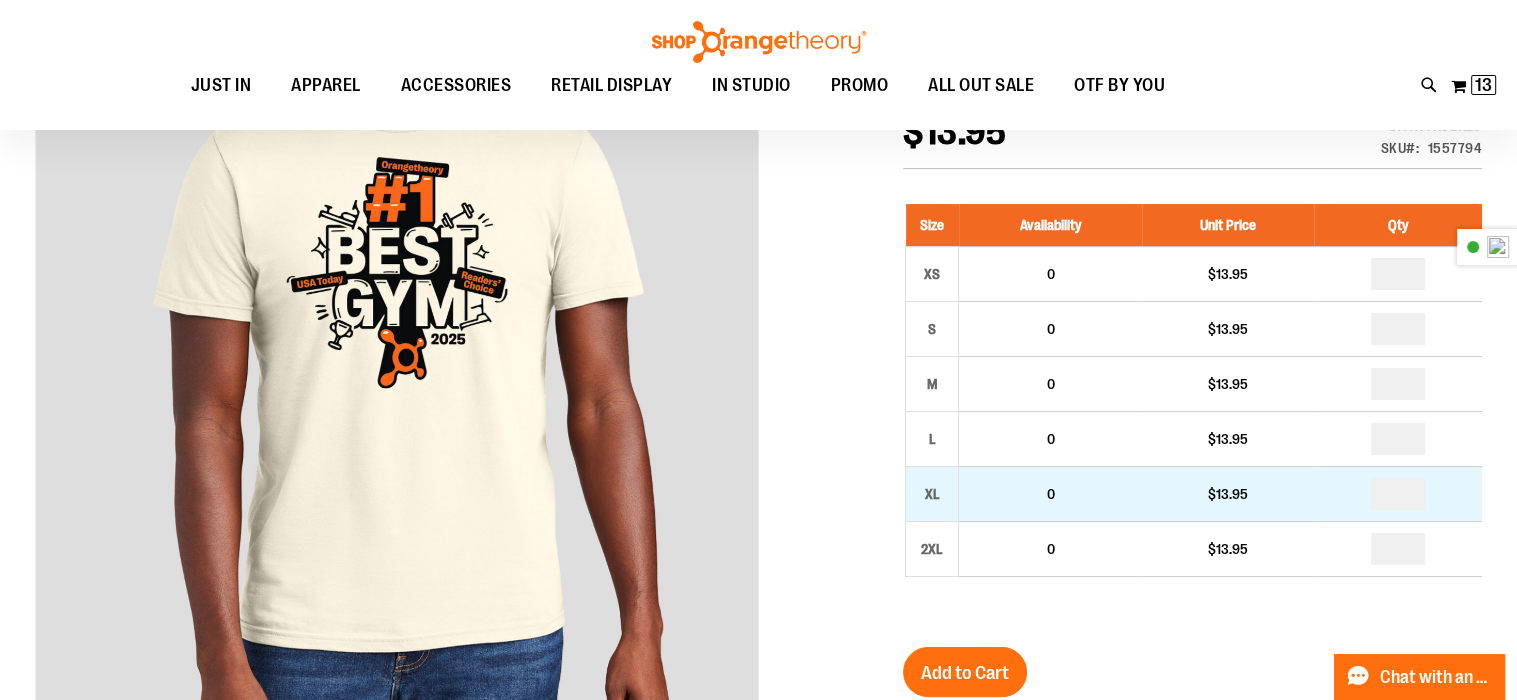 drag, startPoint x: 1406, startPoint y: 489, endPoint x: 1381, endPoint y: 495, distance: 25.70992 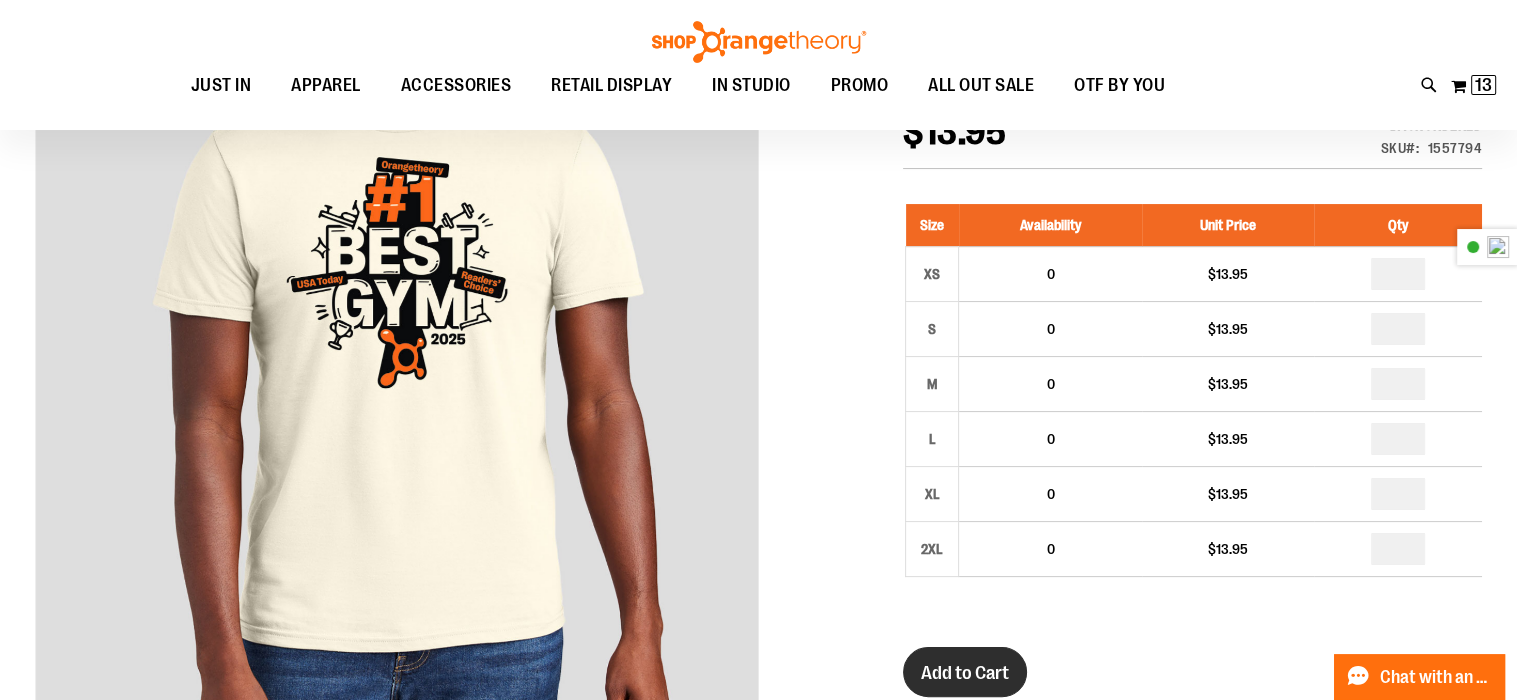 click on "Add to Cart" at bounding box center [965, 673] 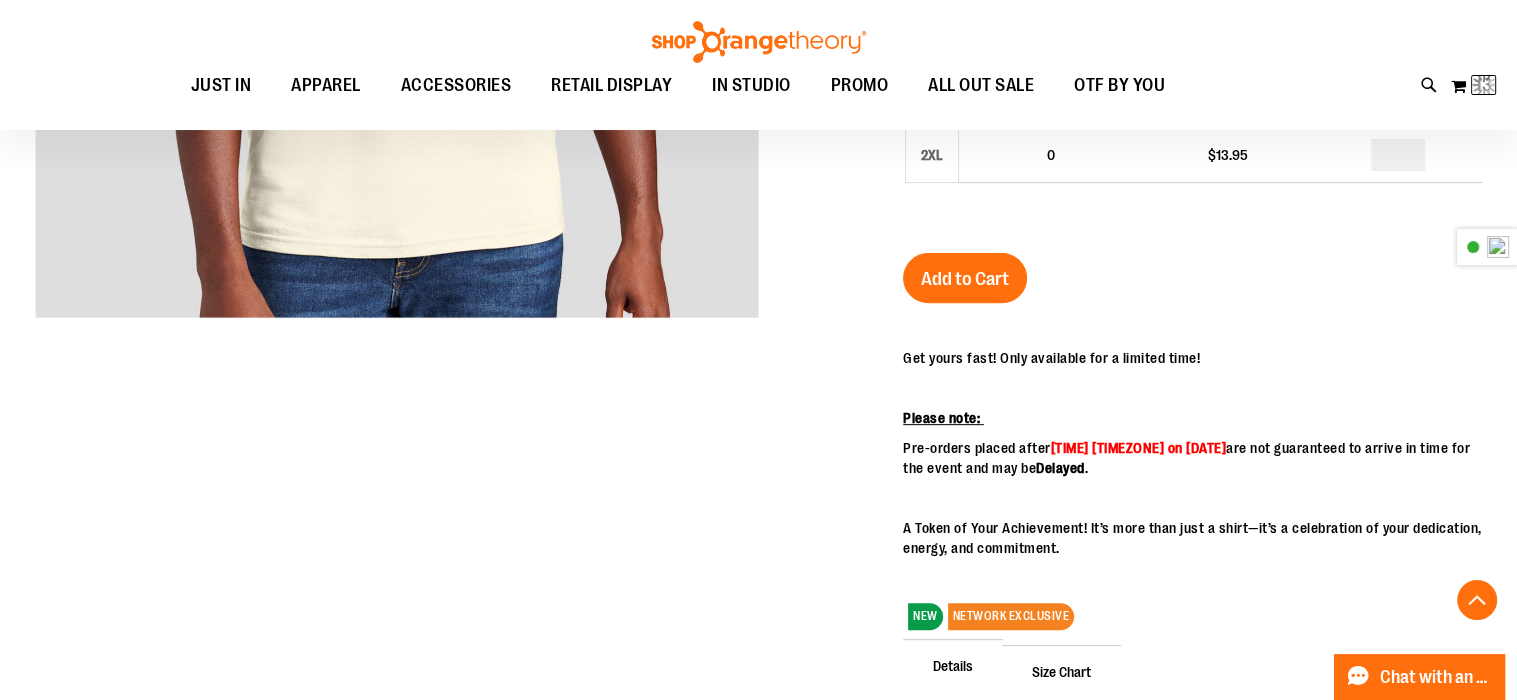 scroll, scrollTop: 698, scrollLeft: 0, axis: vertical 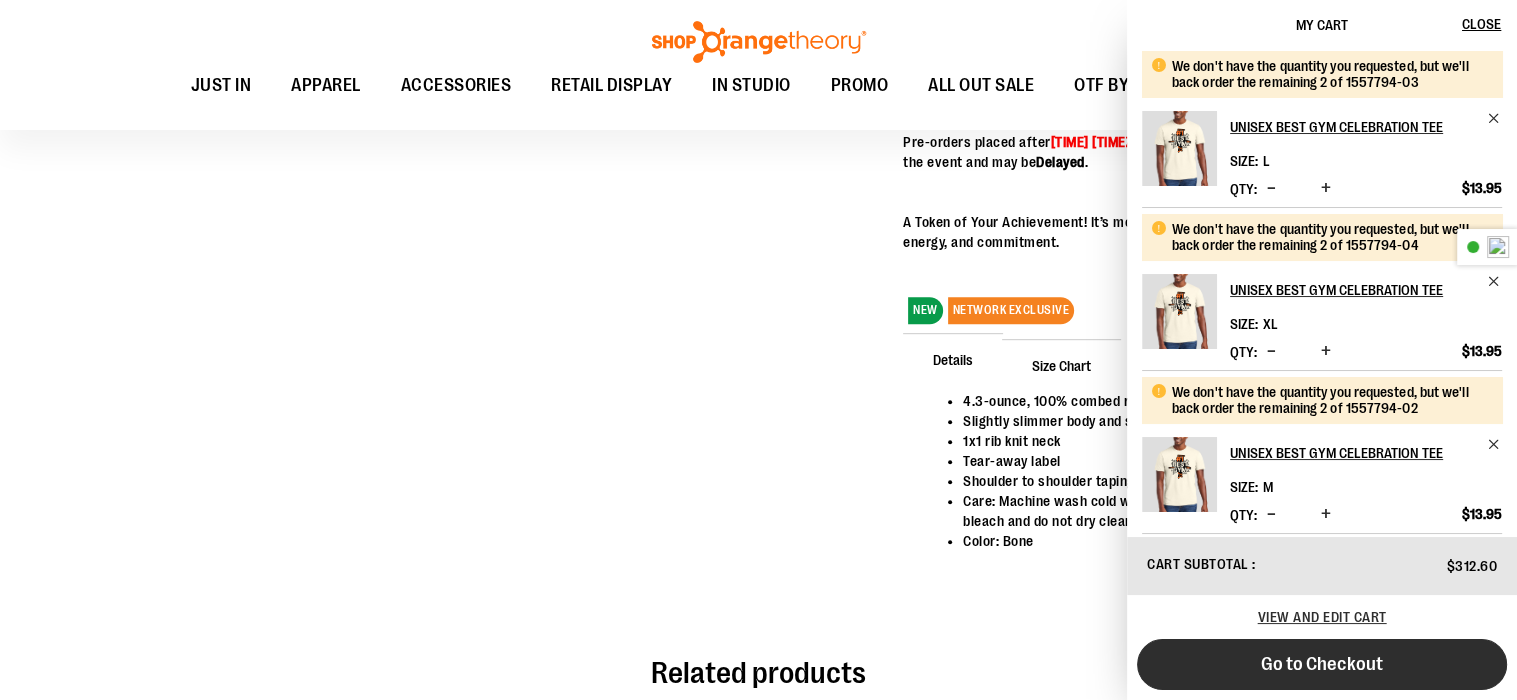 click on "Go to Checkout" at bounding box center (1322, 664) 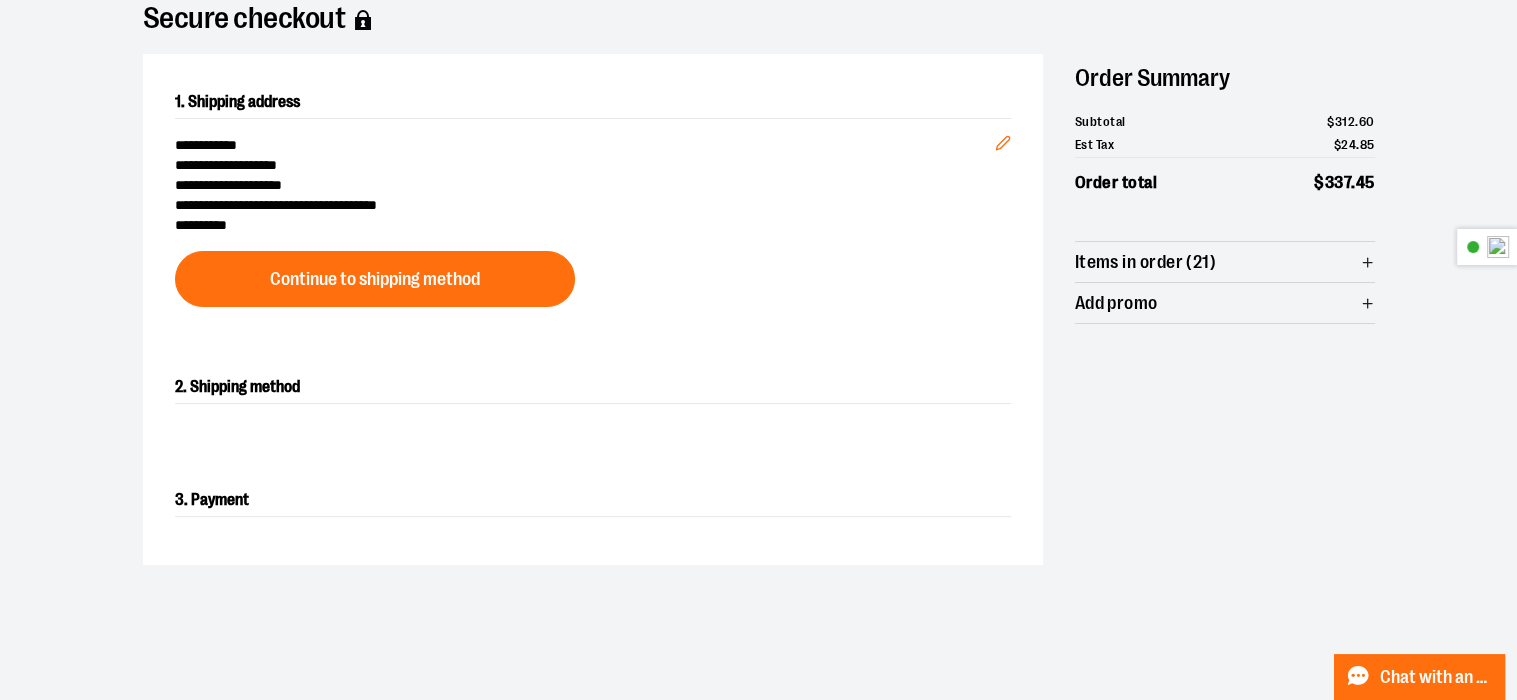 scroll, scrollTop: 200, scrollLeft: 0, axis: vertical 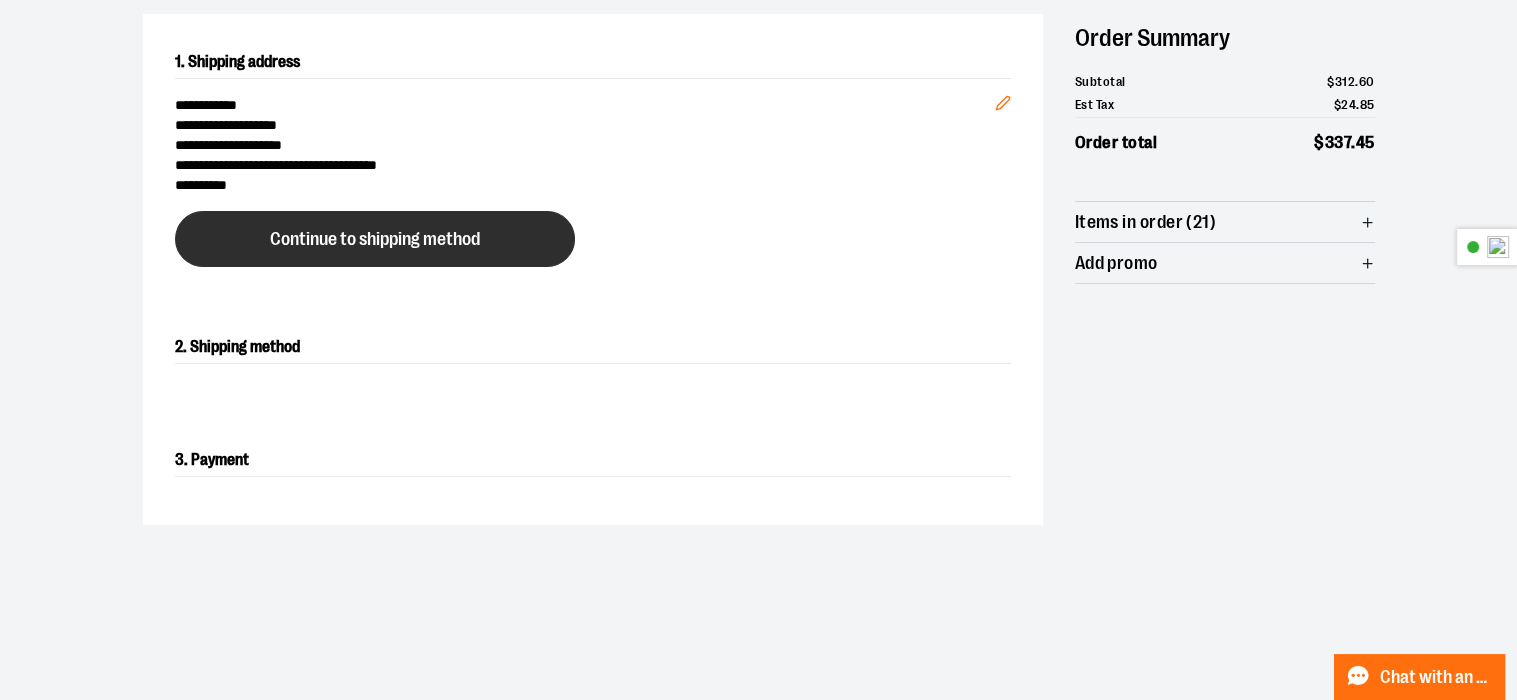 click on "Continue to shipping method" at bounding box center [375, 239] 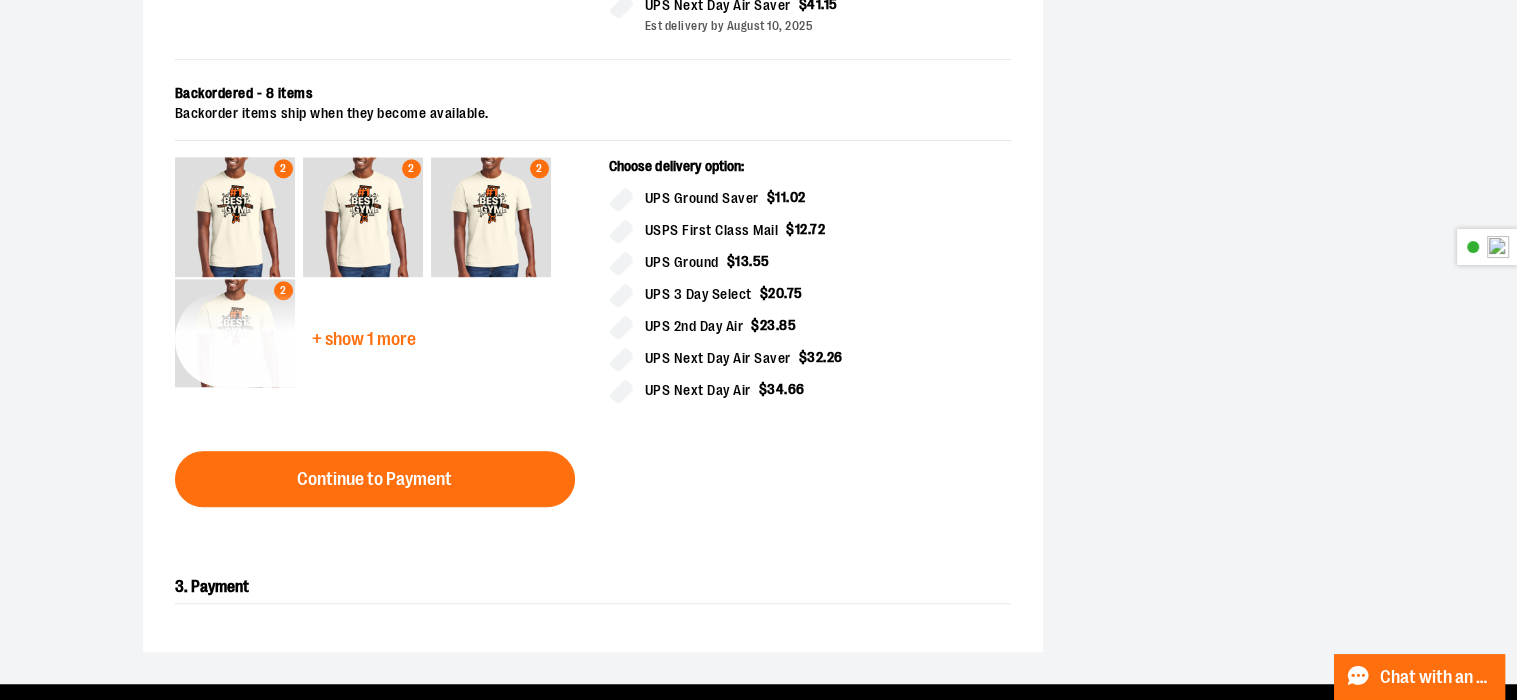 scroll, scrollTop: 1041, scrollLeft: 0, axis: vertical 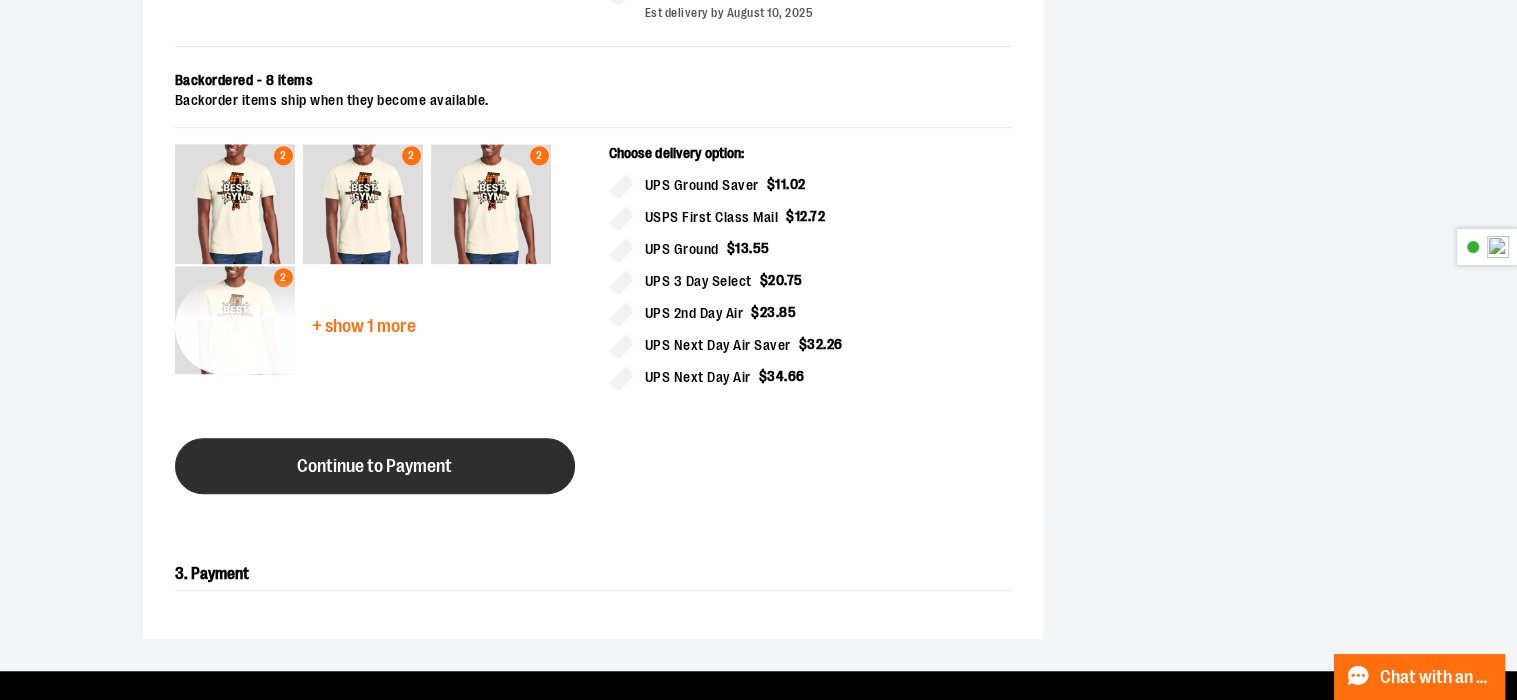 click on "Continue to Payment" at bounding box center [375, 466] 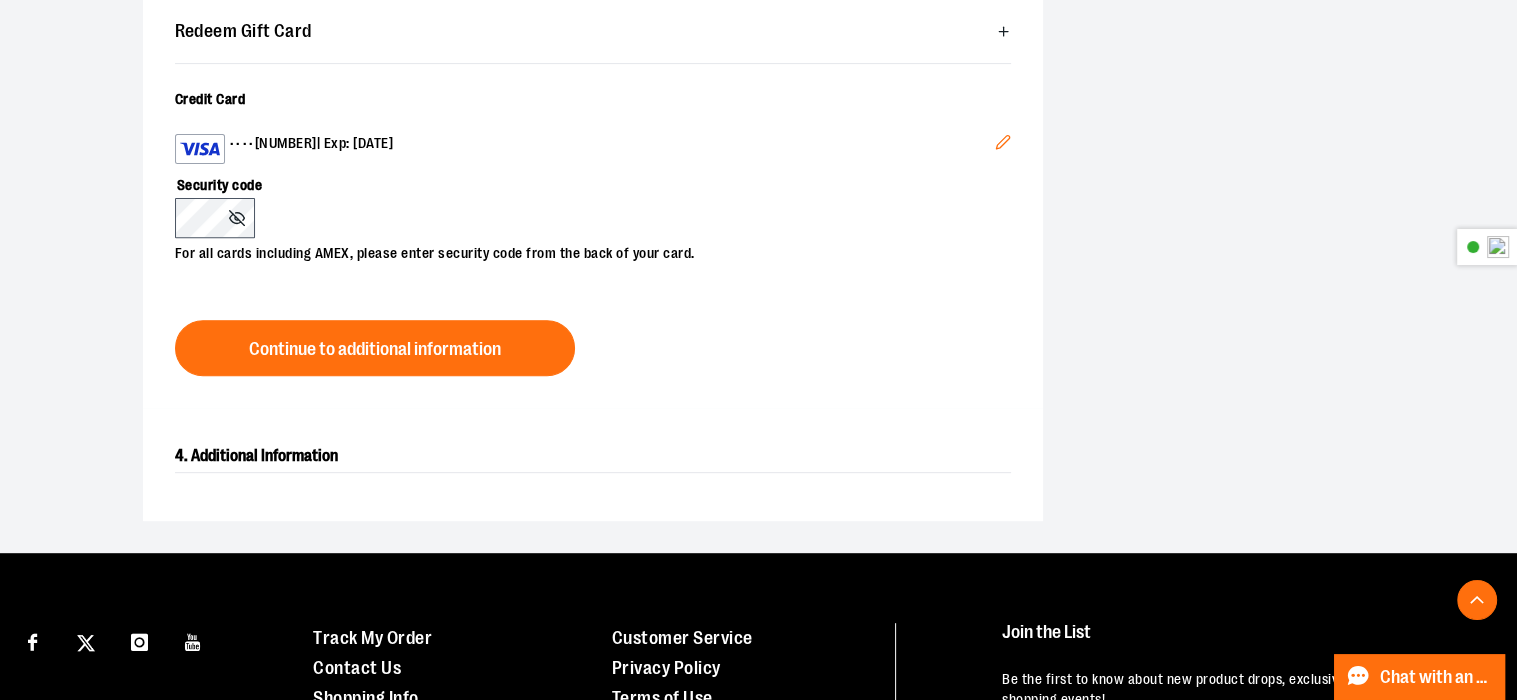 scroll, scrollTop: 411, scrollLeft: 0, axis: vertical 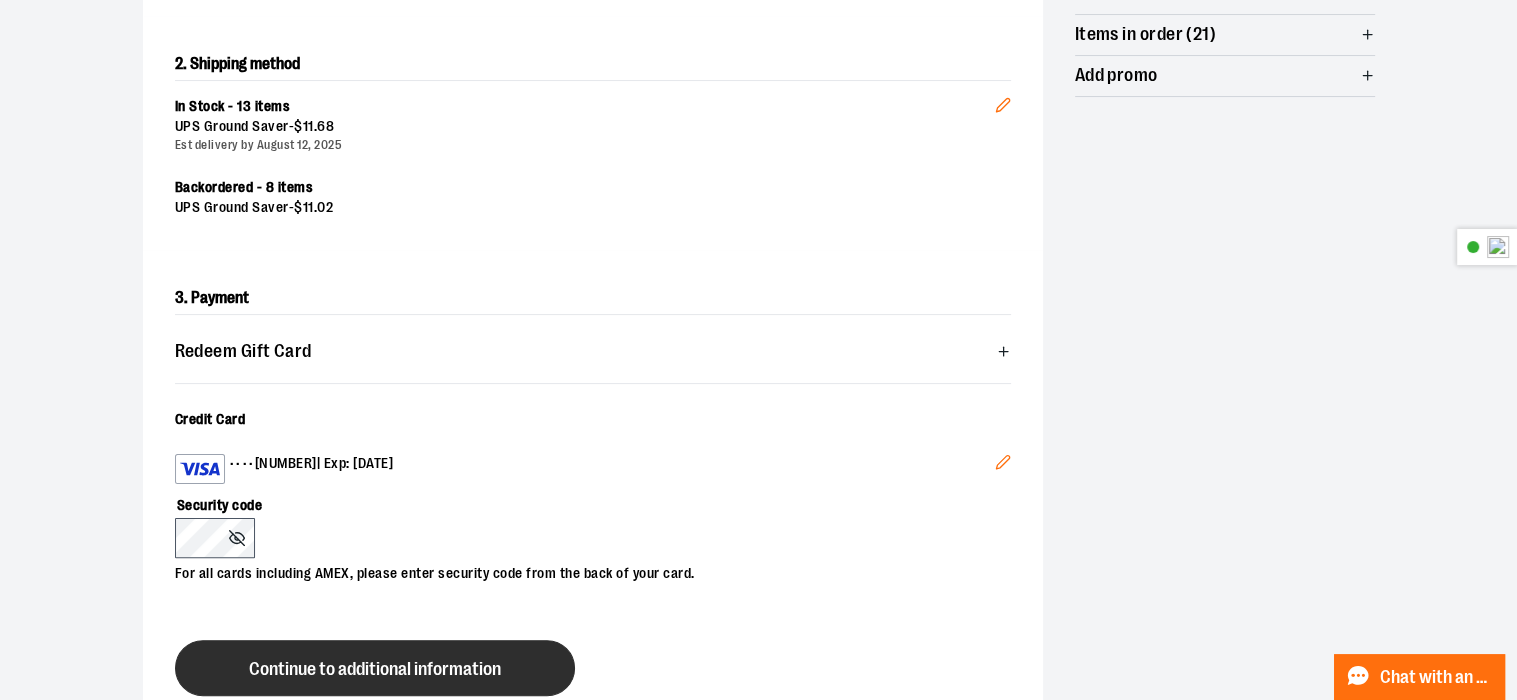 click on "Continue to additional information" at bounding box center [375, 669] 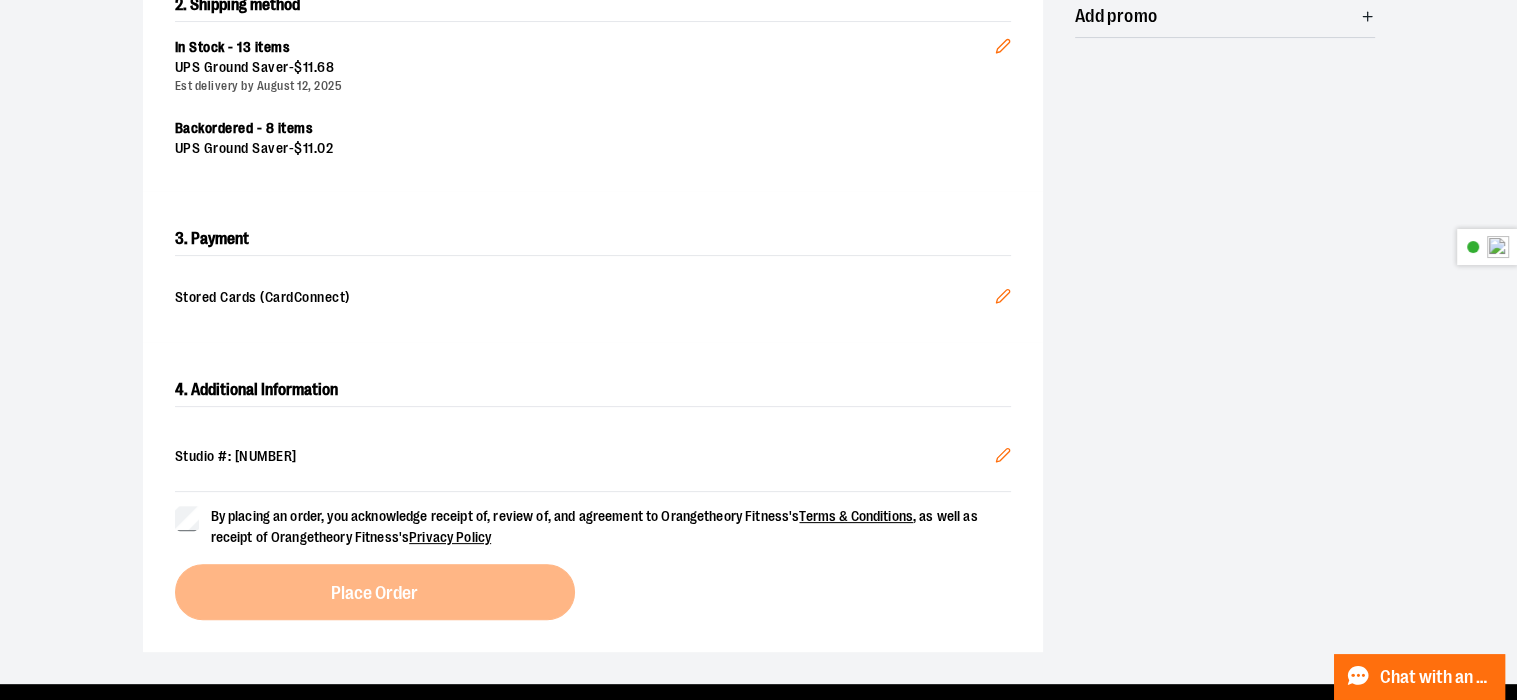 scroll, scrollTop: 500, scrollLeft: 0, axis: vertical 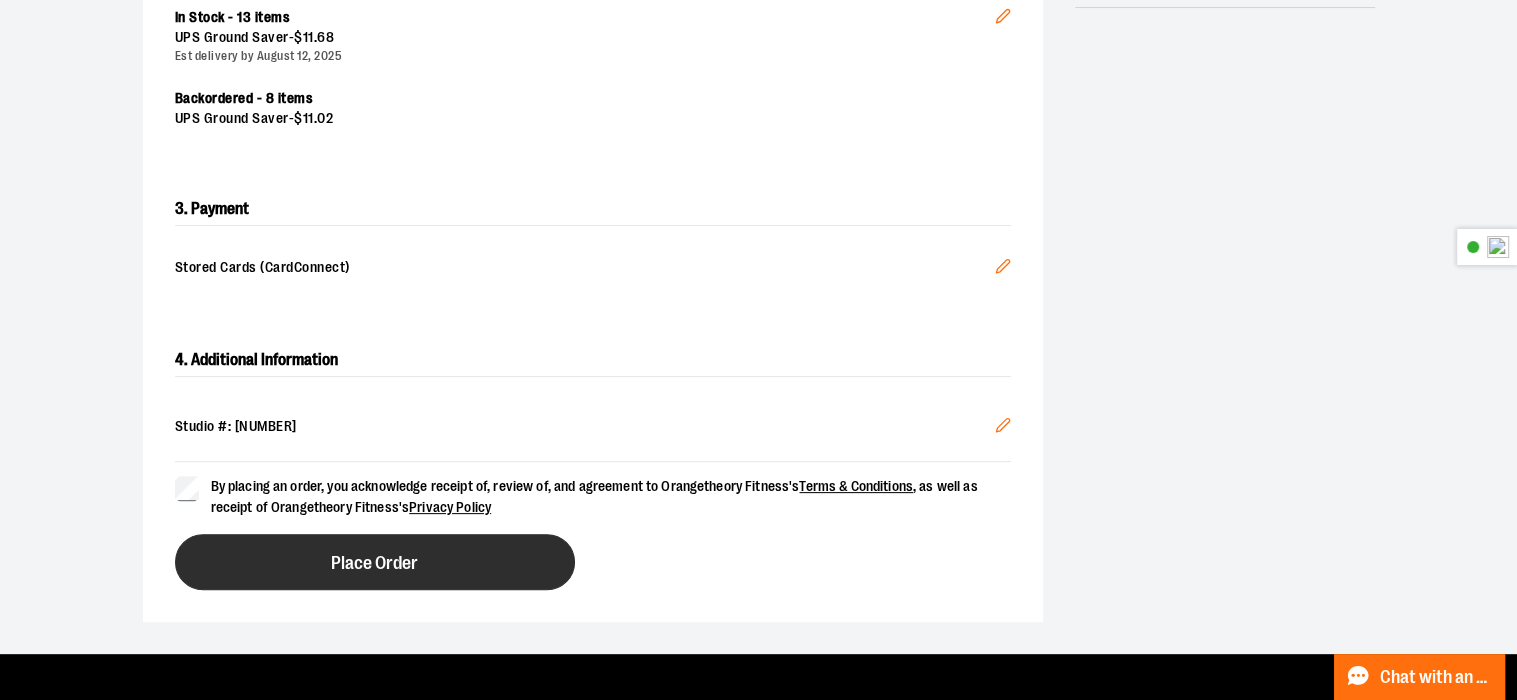 click on "Place Order" at bounding box center (375, 562) 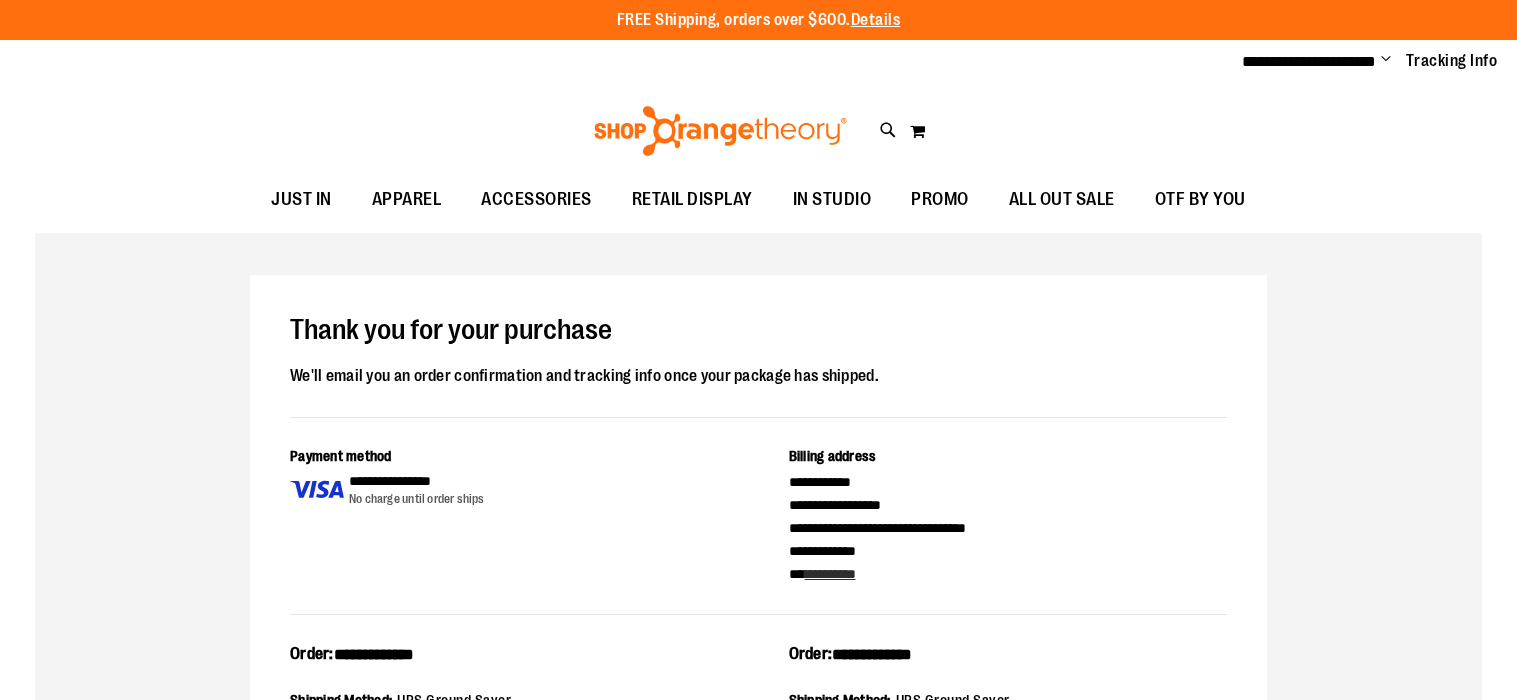scroll, scrollTop: 0, scrollLeft: 0, axis: both 